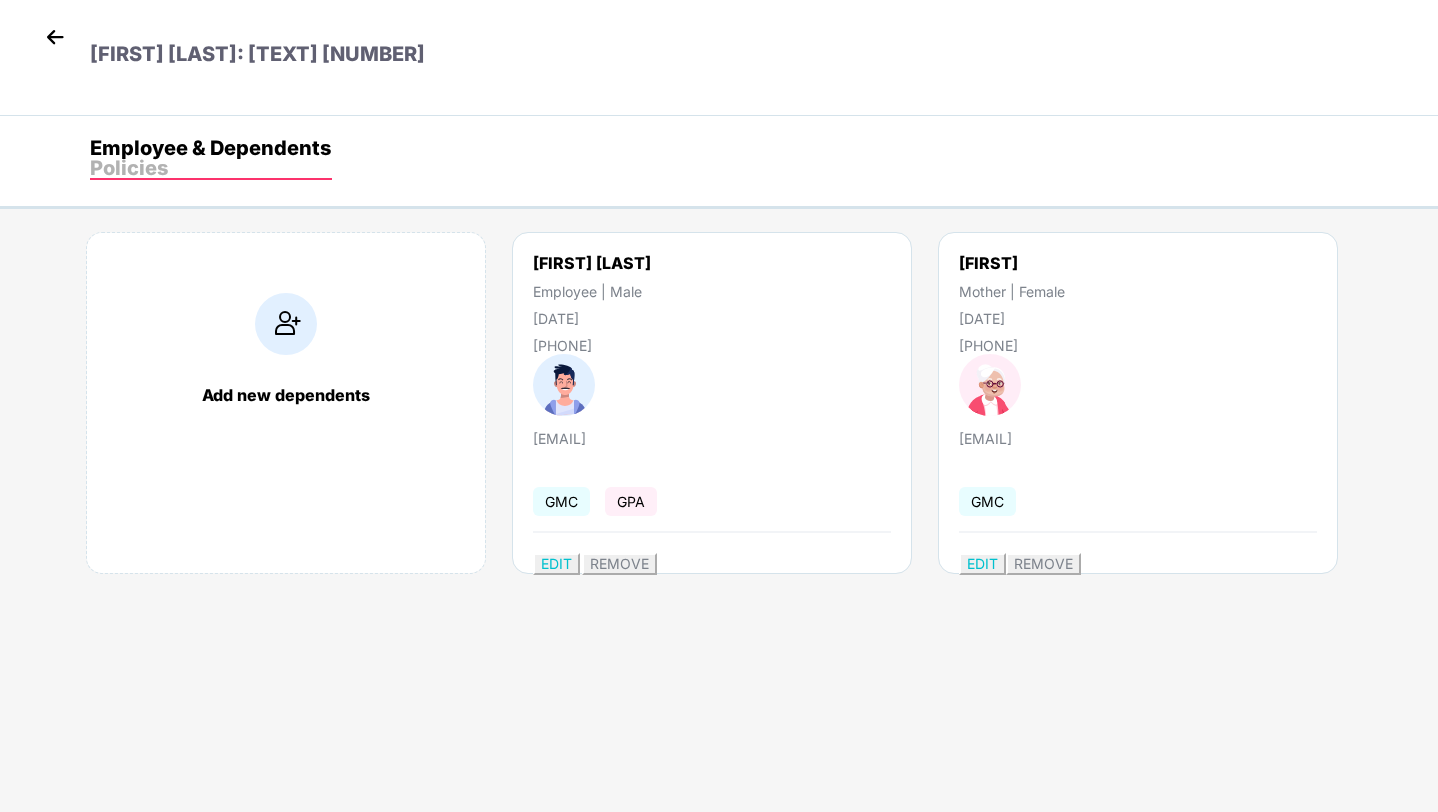 scroll, scrollTop: 0, scrollLeft: 0, axis: both 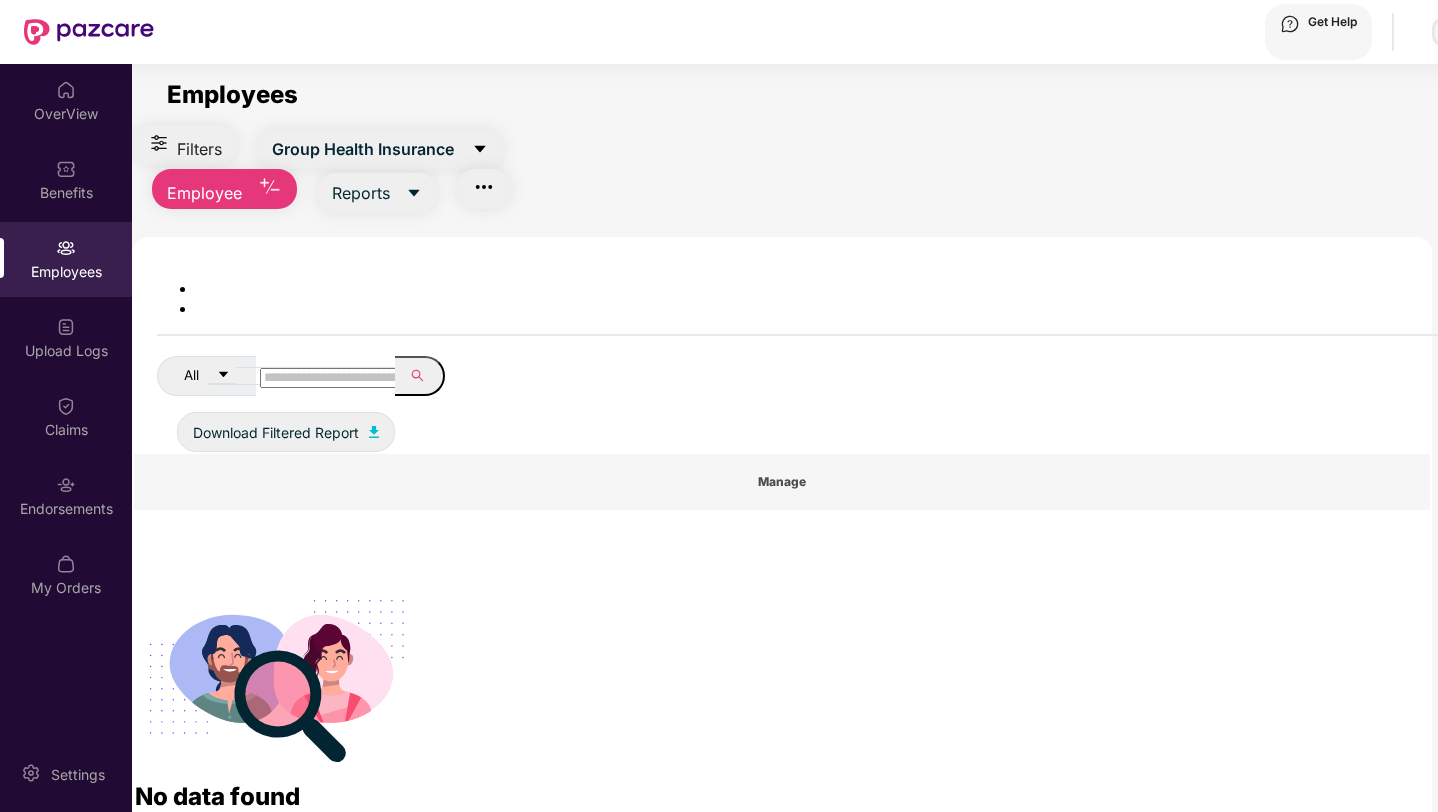 click at bounding box center [1447, 32] 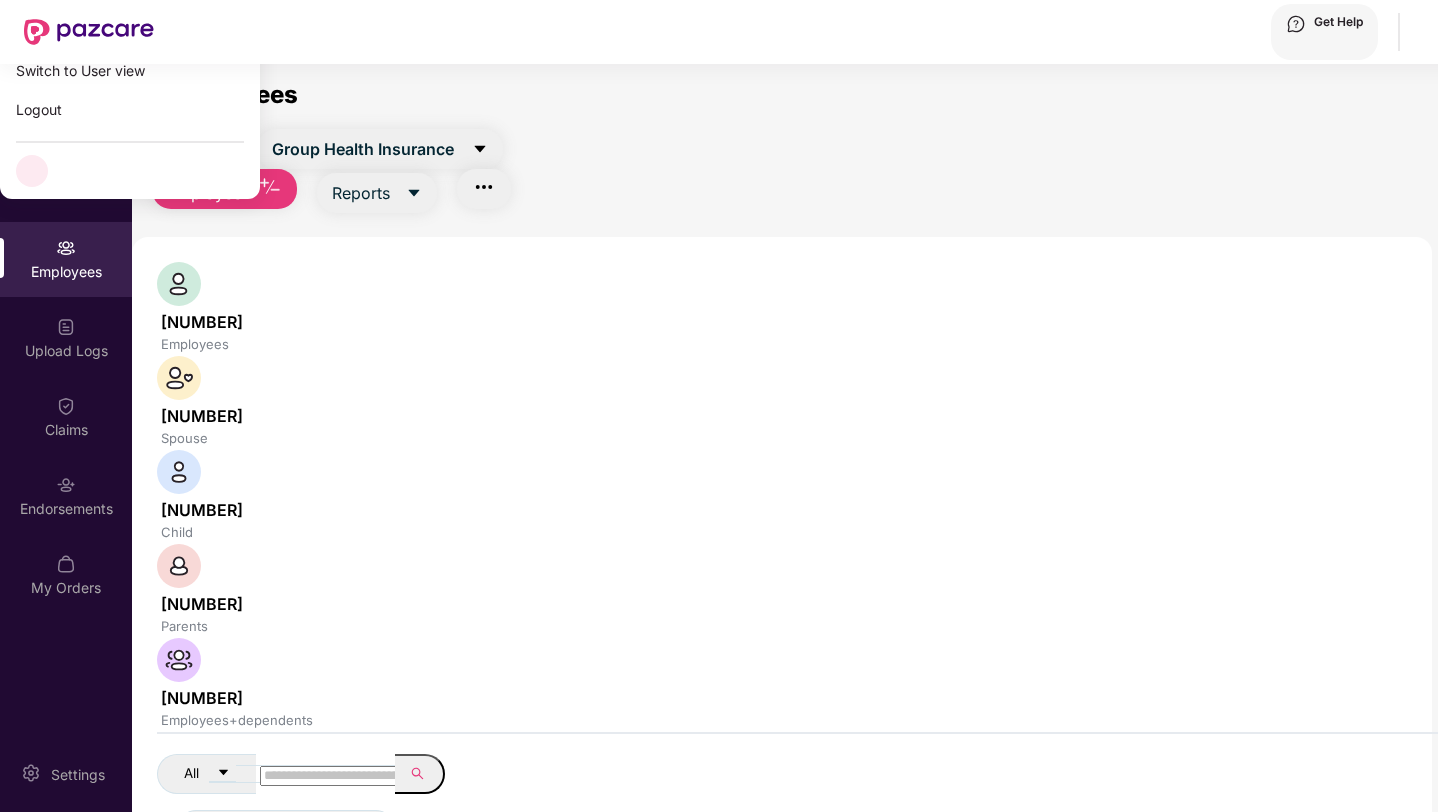 click on "Switch to partner view" at bounding box center [130, 31] 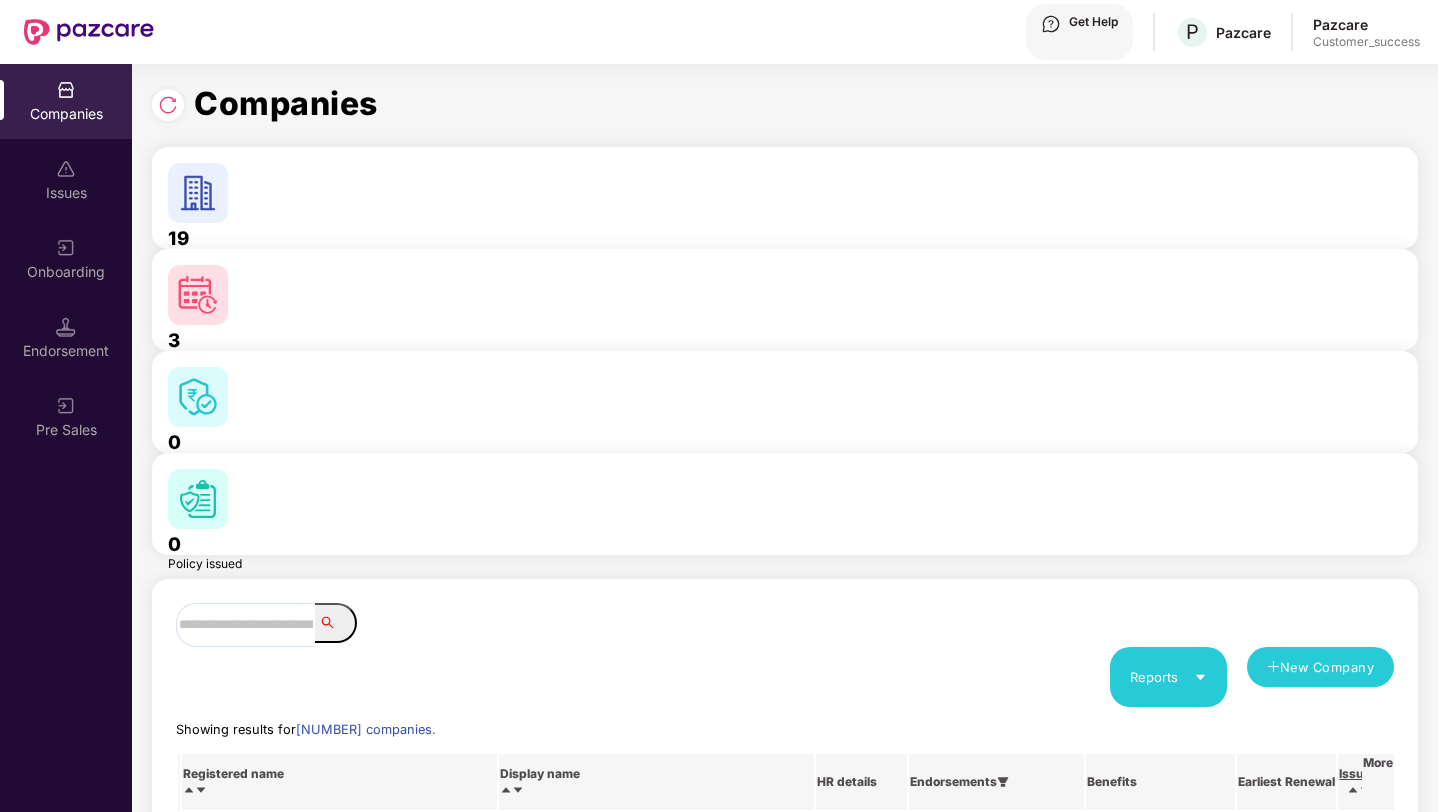 click at bounding box center [245, 625] 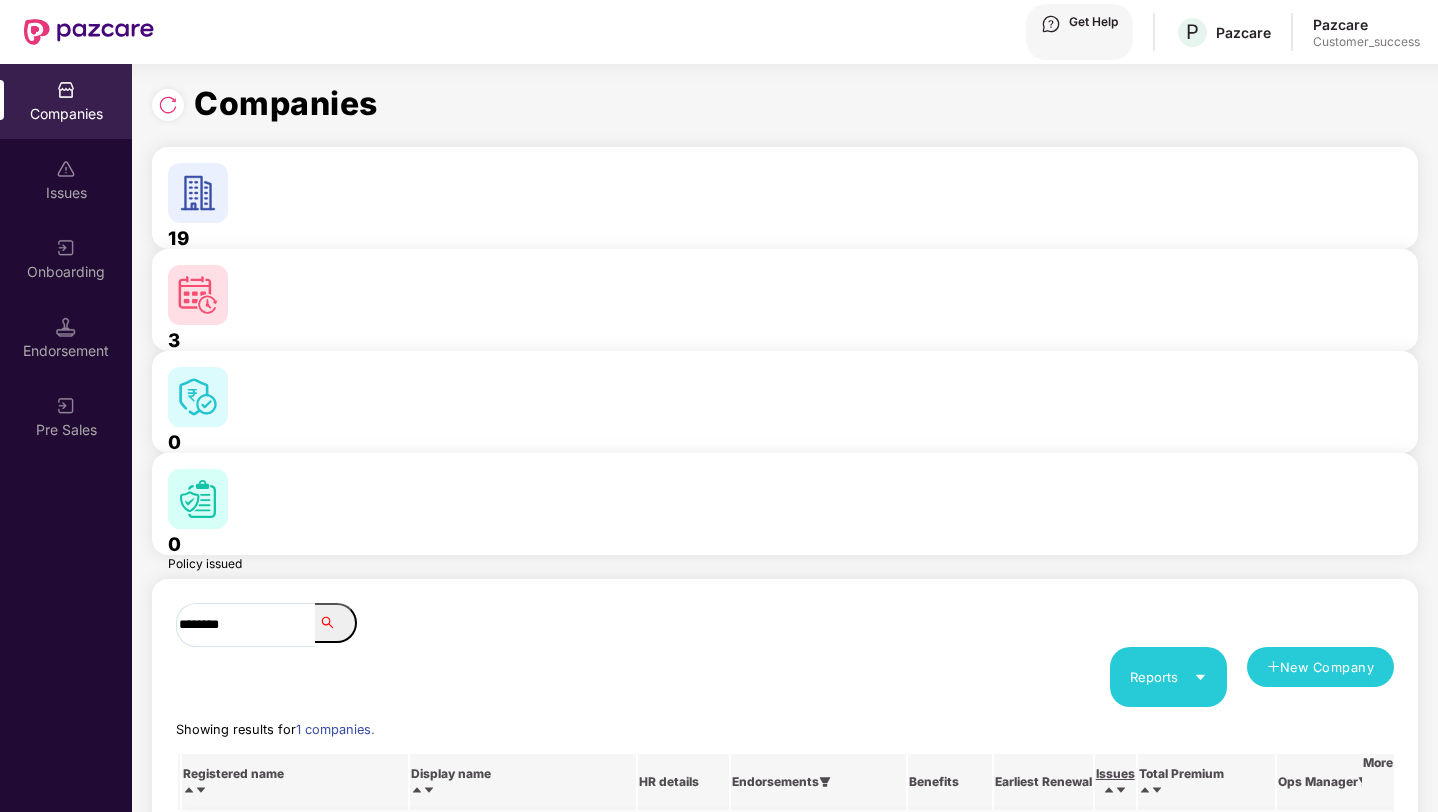 type on "********" 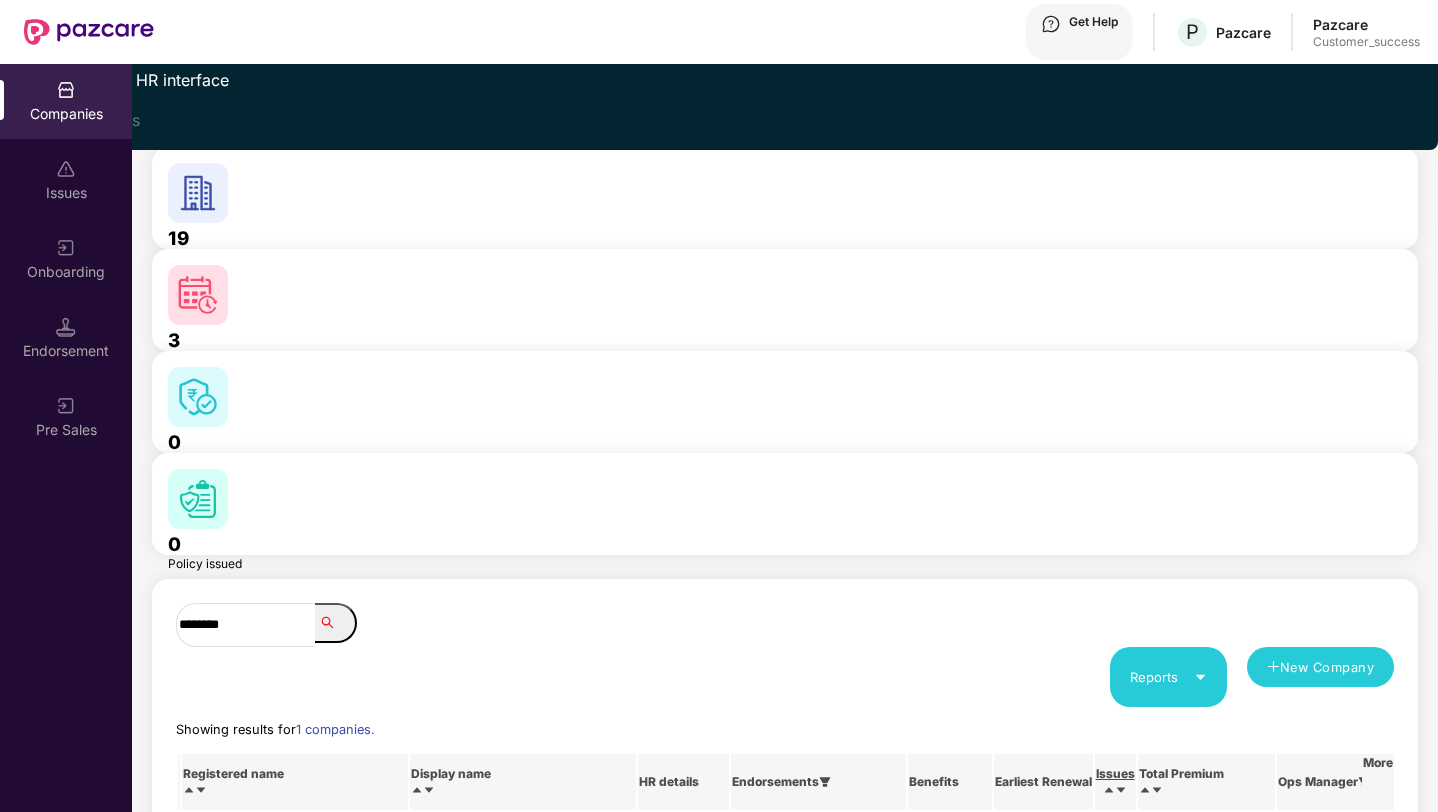 click on "Switch to HR interface" at bounding box center [127, 80] 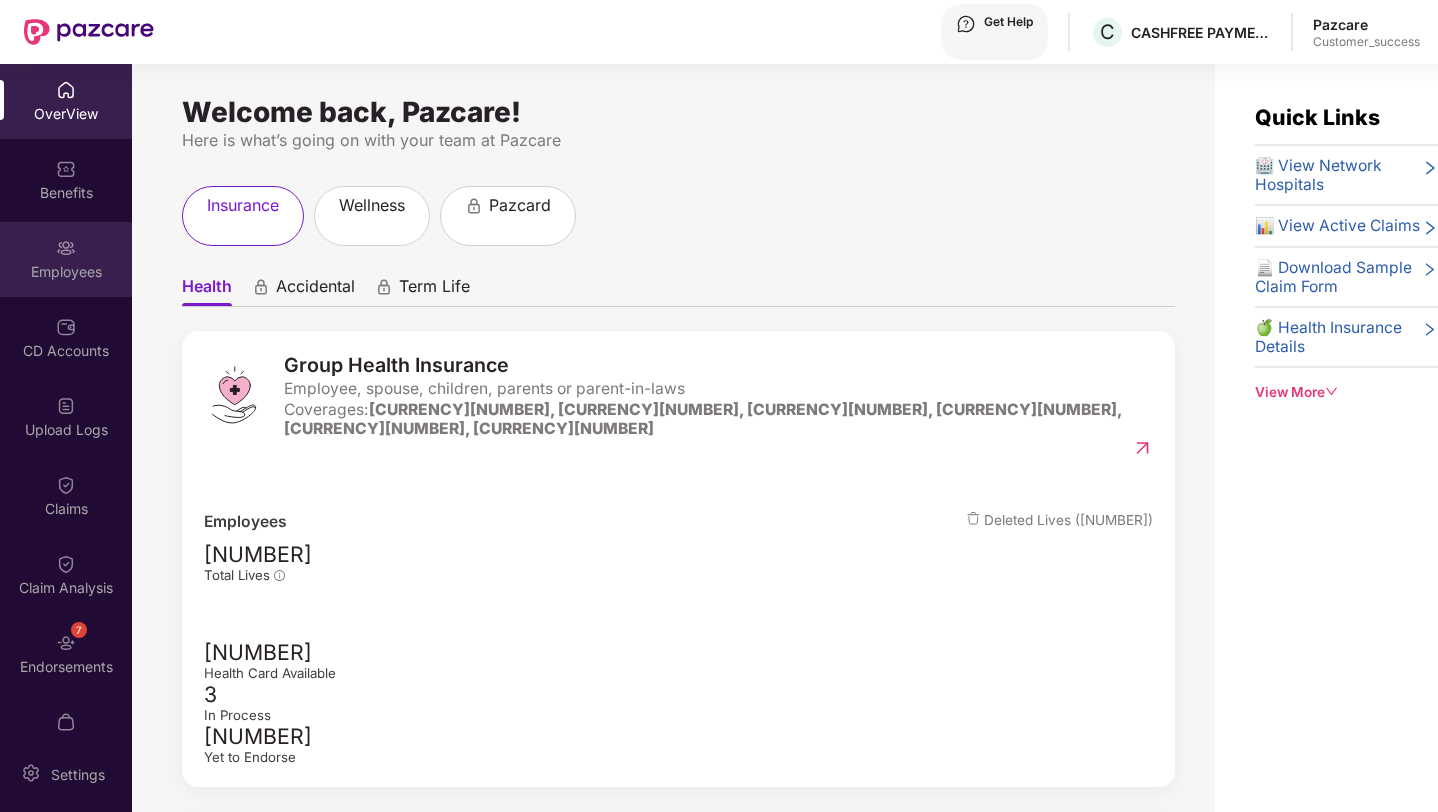 click on "Employees" at bounding box center [66, 259] 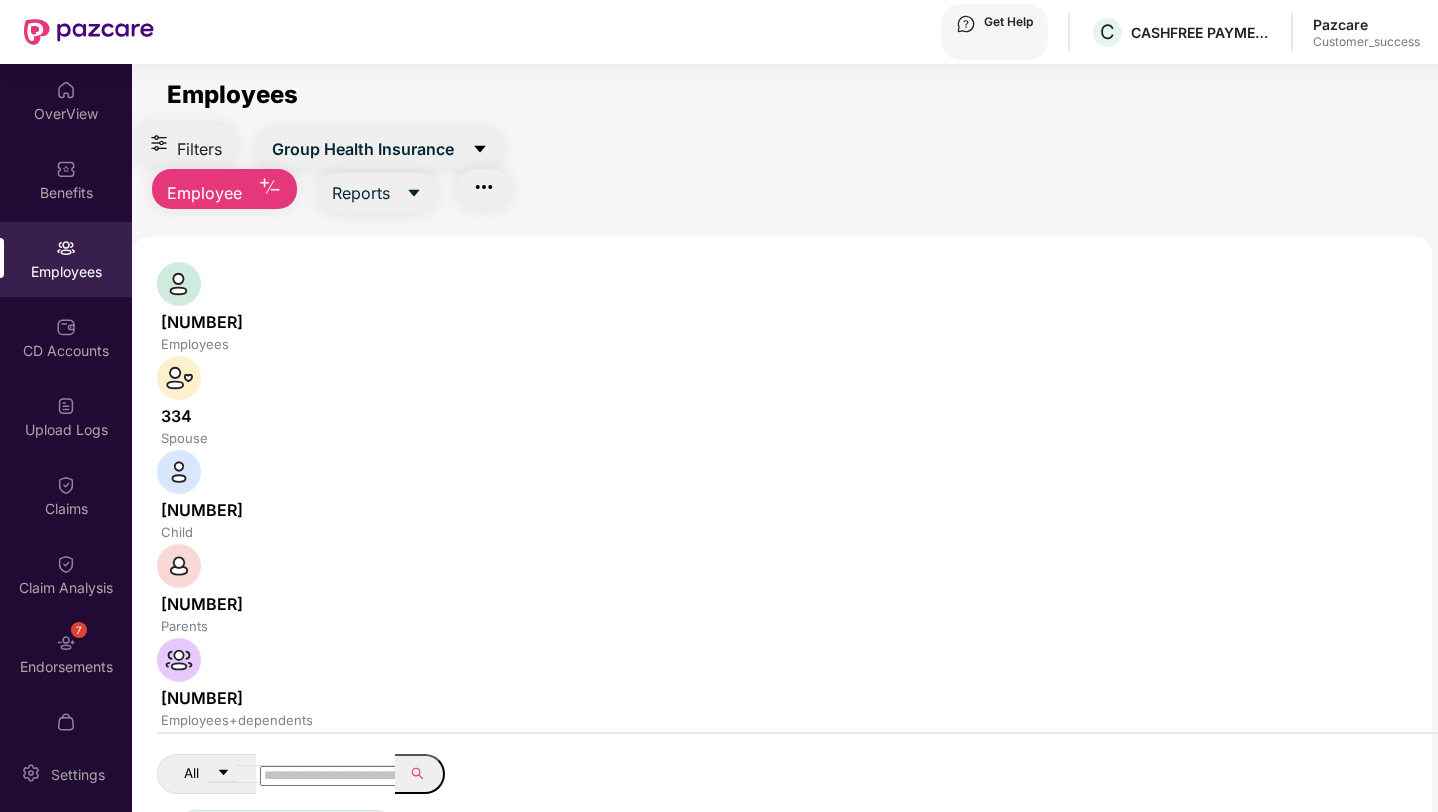 click on "Employee" at bounding box center (363, 149) 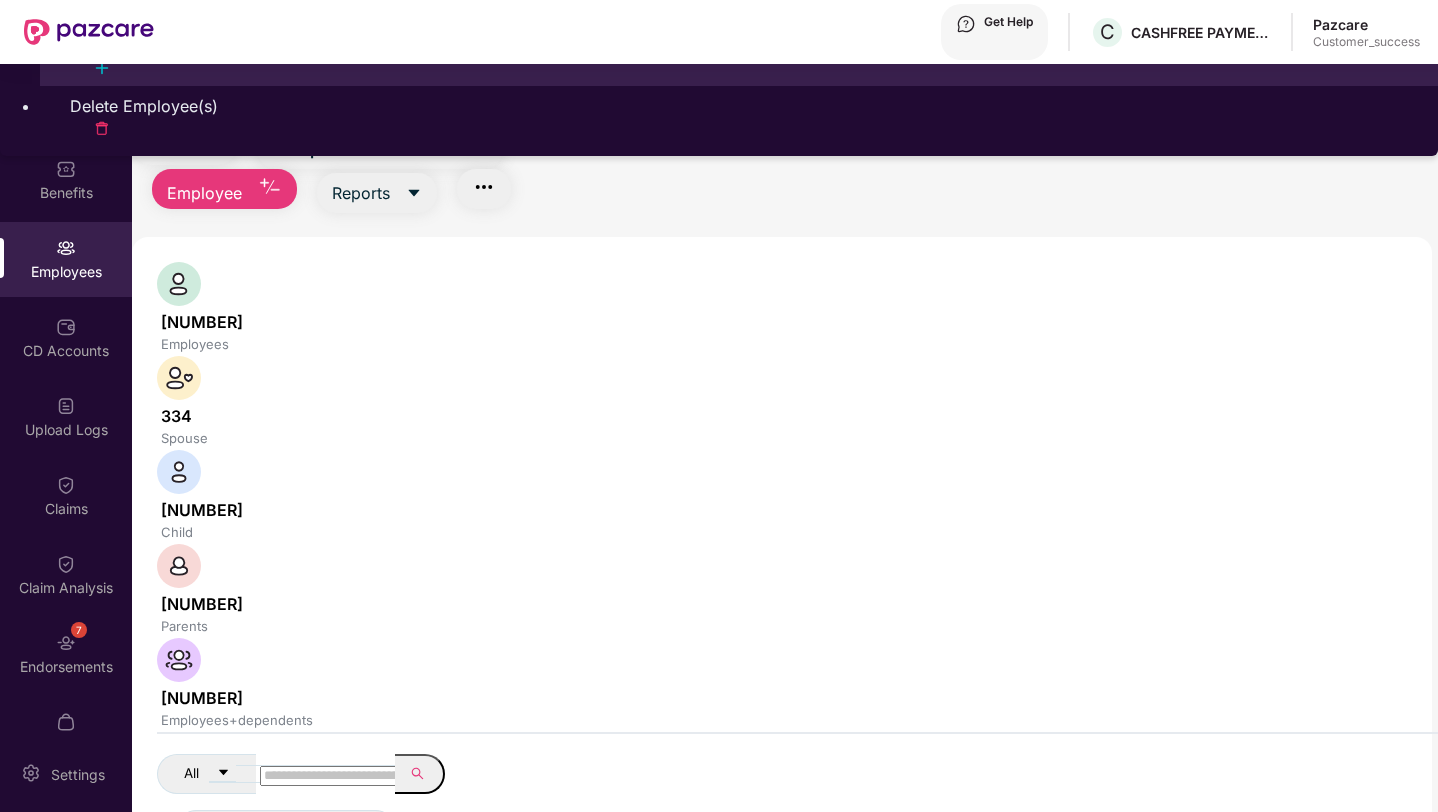 click on "Add Employee(s)" at bounding box center [739, 46] 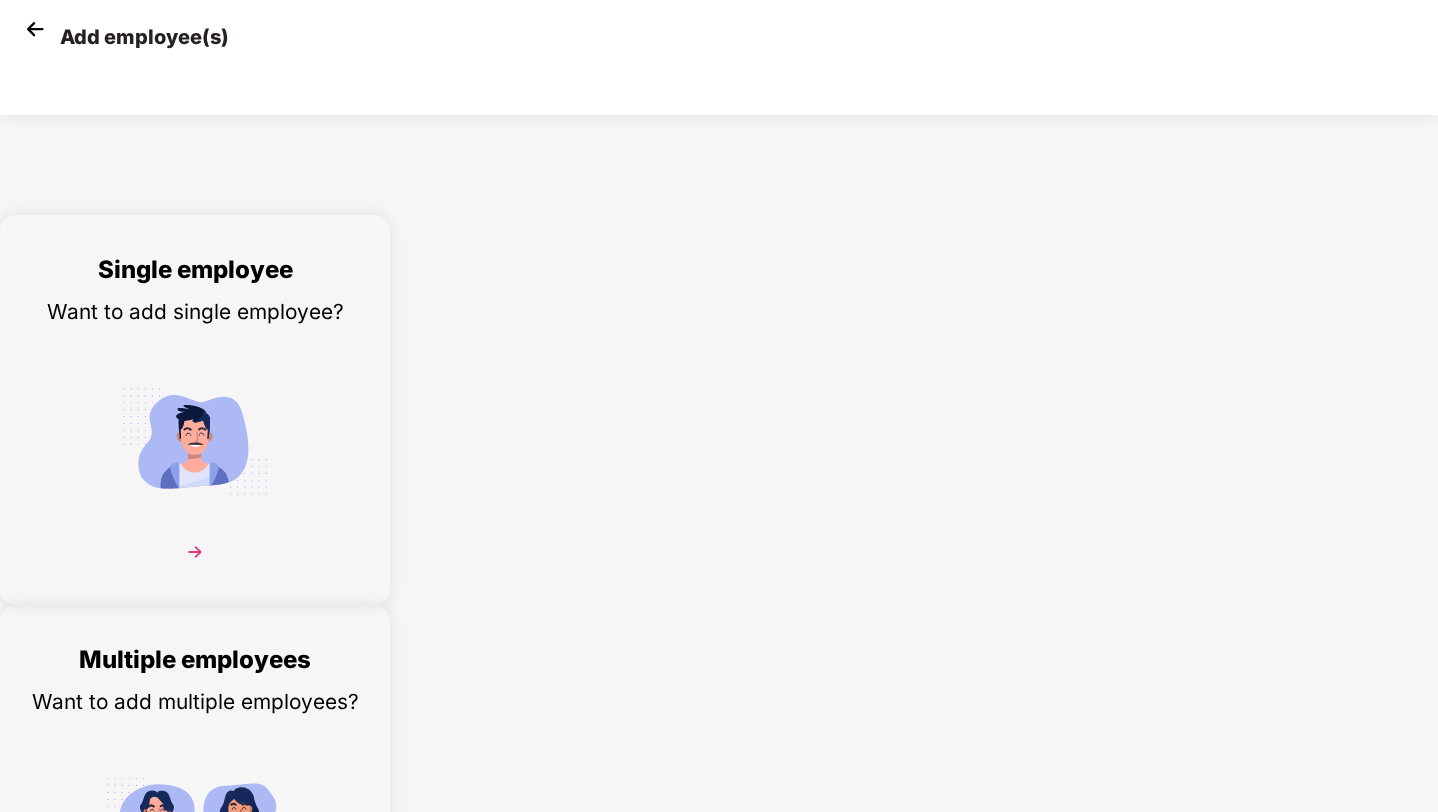 click at bounding box center (195, 831) 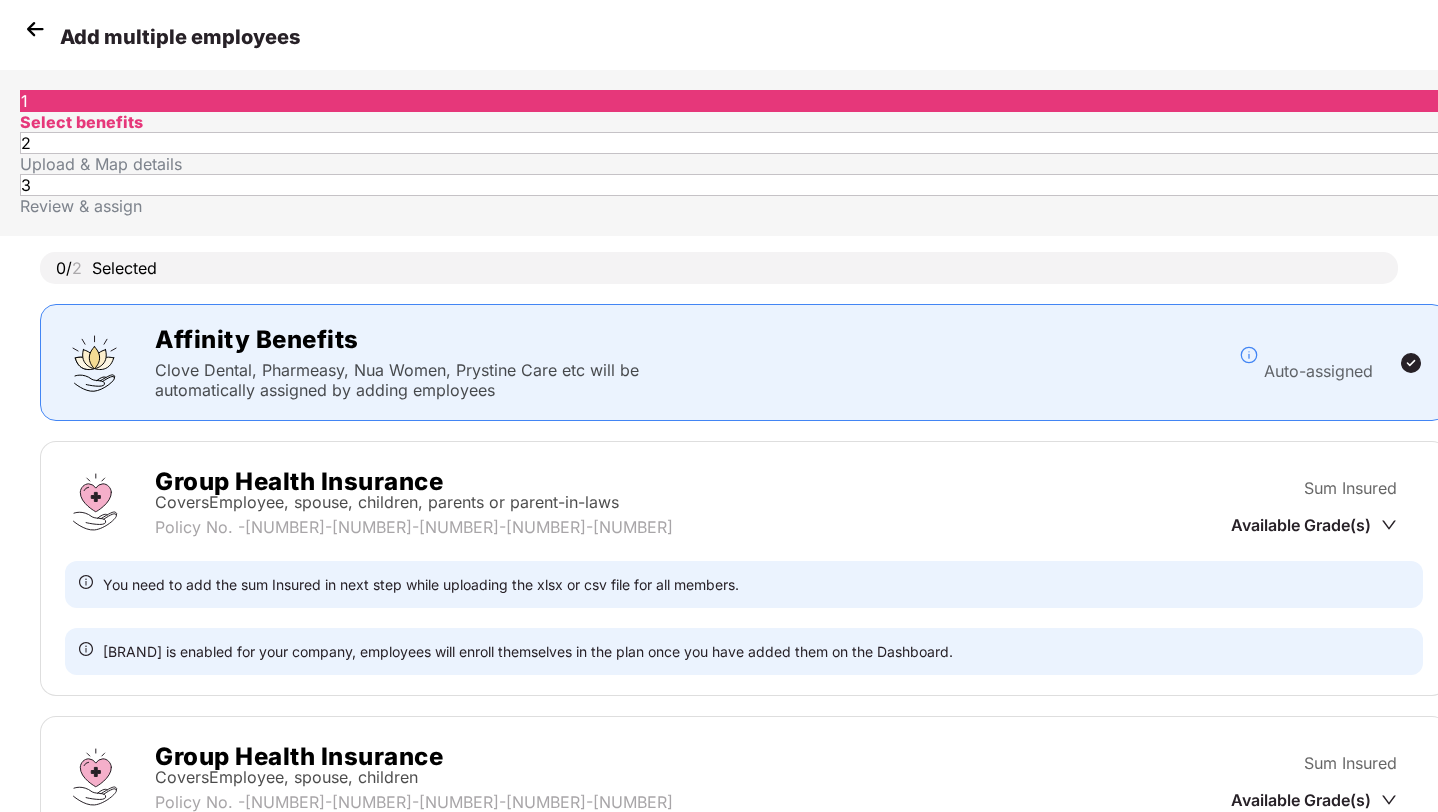 scroll, scrollTop: 372, scrollLeft: 0, axis: vertical 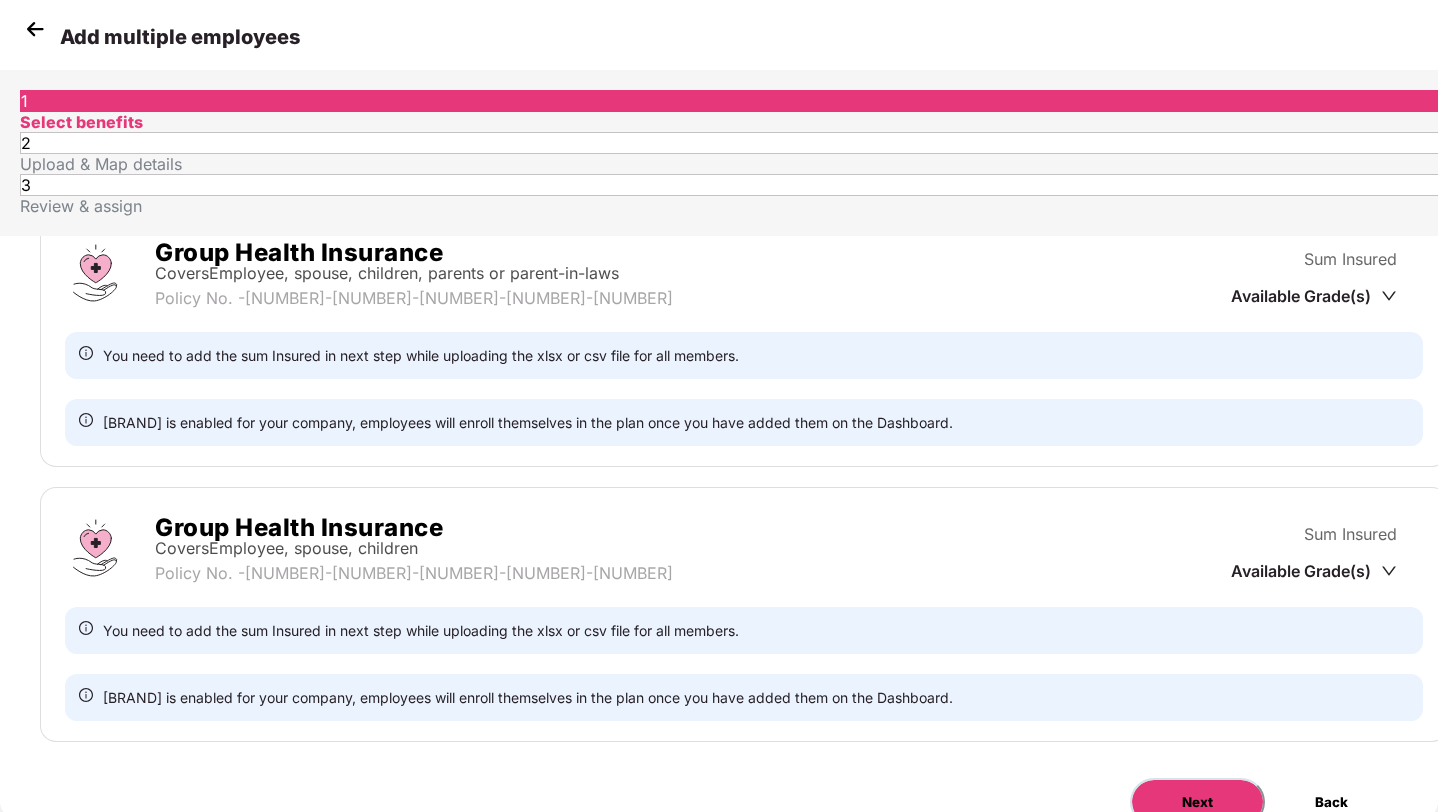 click on "Next" at bounding box center (1197, 802) 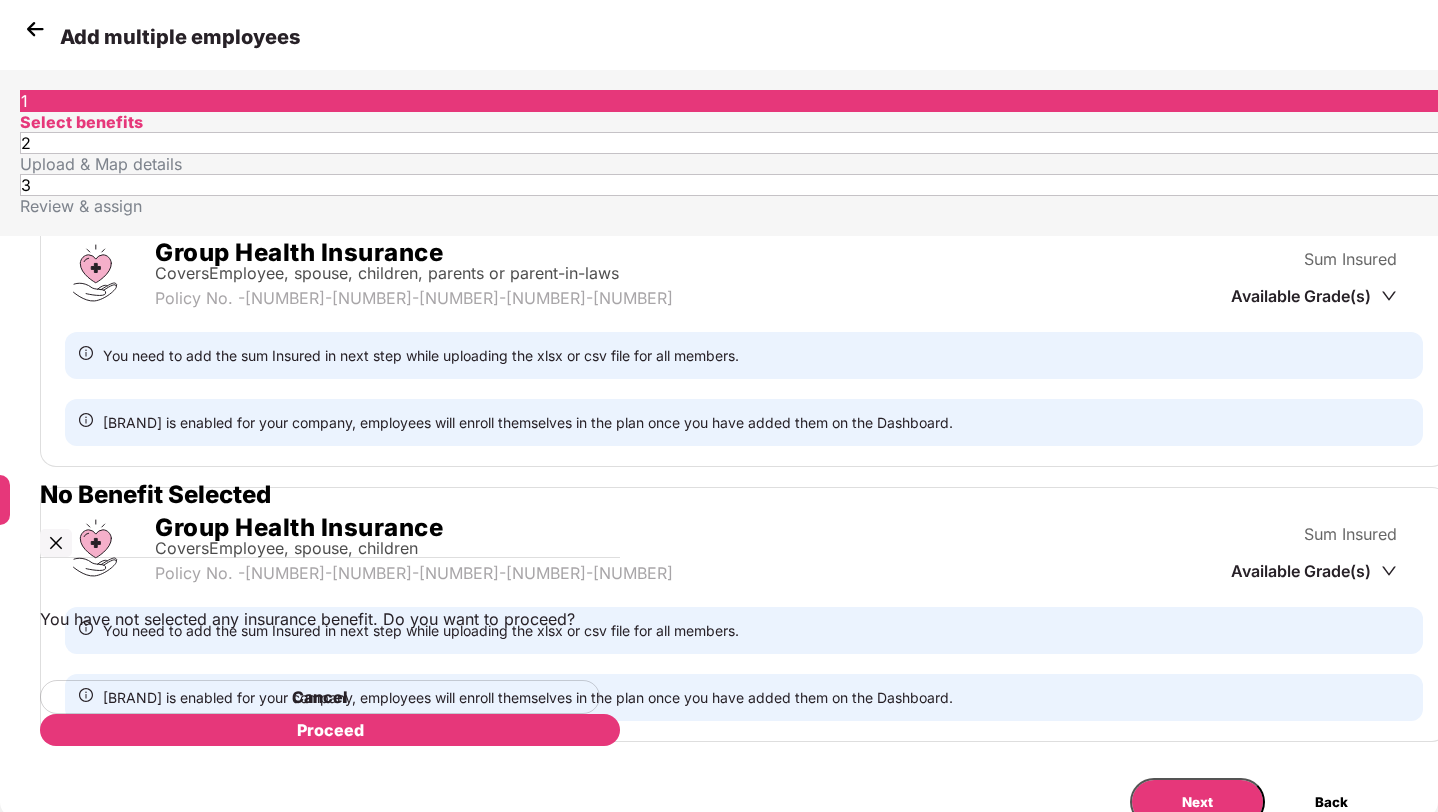 click on "Proceed" at bounding box center (330, 730) 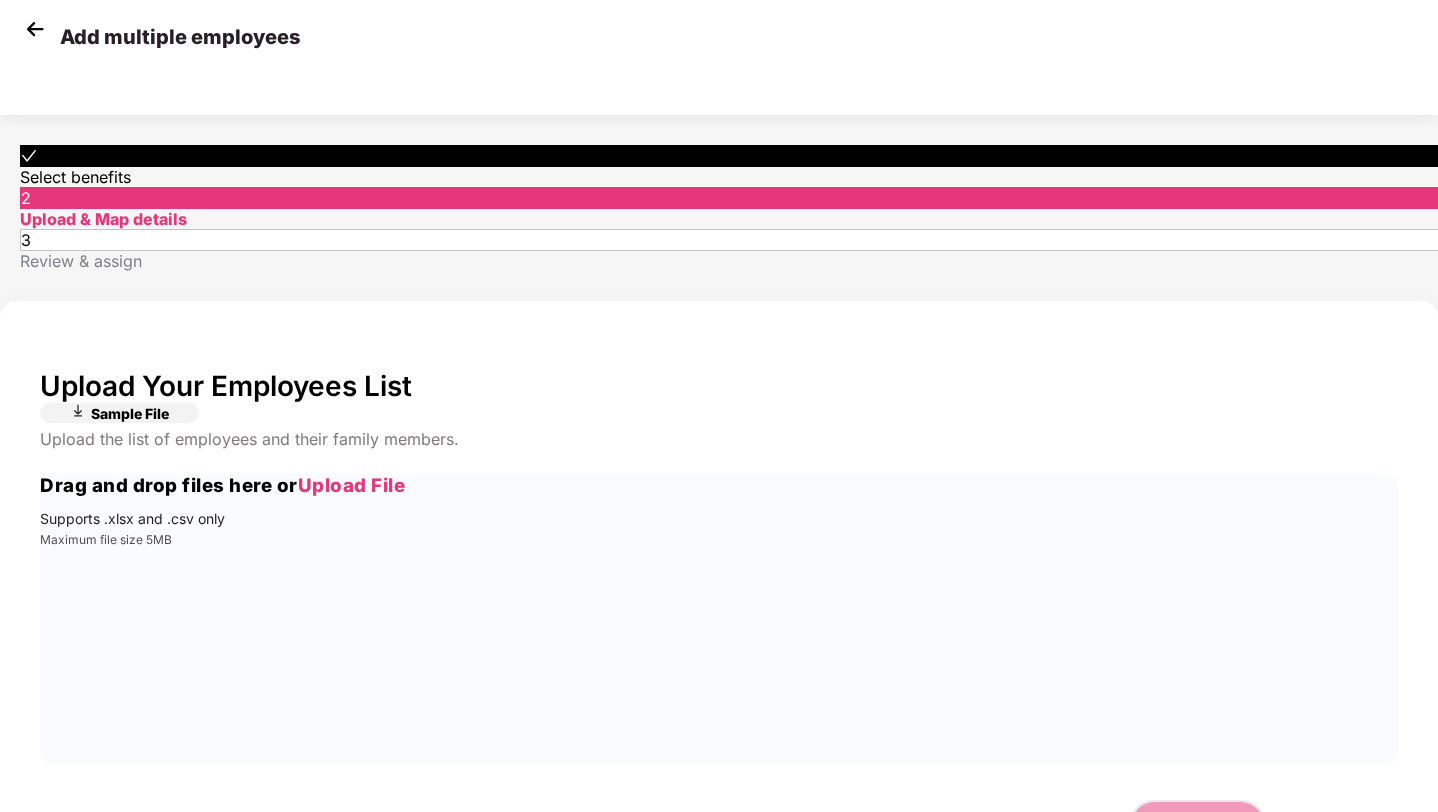 click on "Sample File" at bounding box center [130, 413] 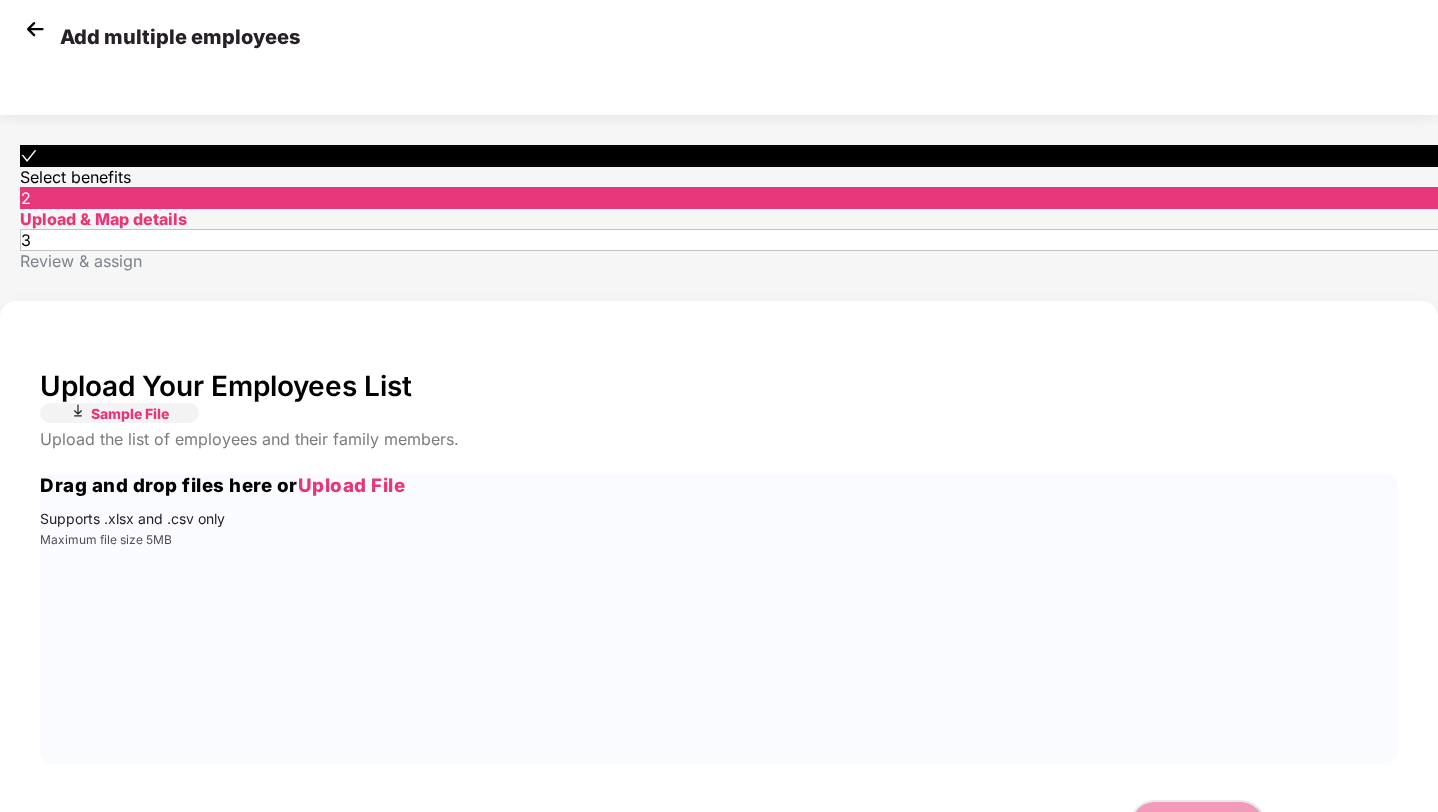 click on "Drag and drop files here or  Upload File Supports .xlsx and .csv only Maximum file size 5MB" at bounding box center (719, 511) 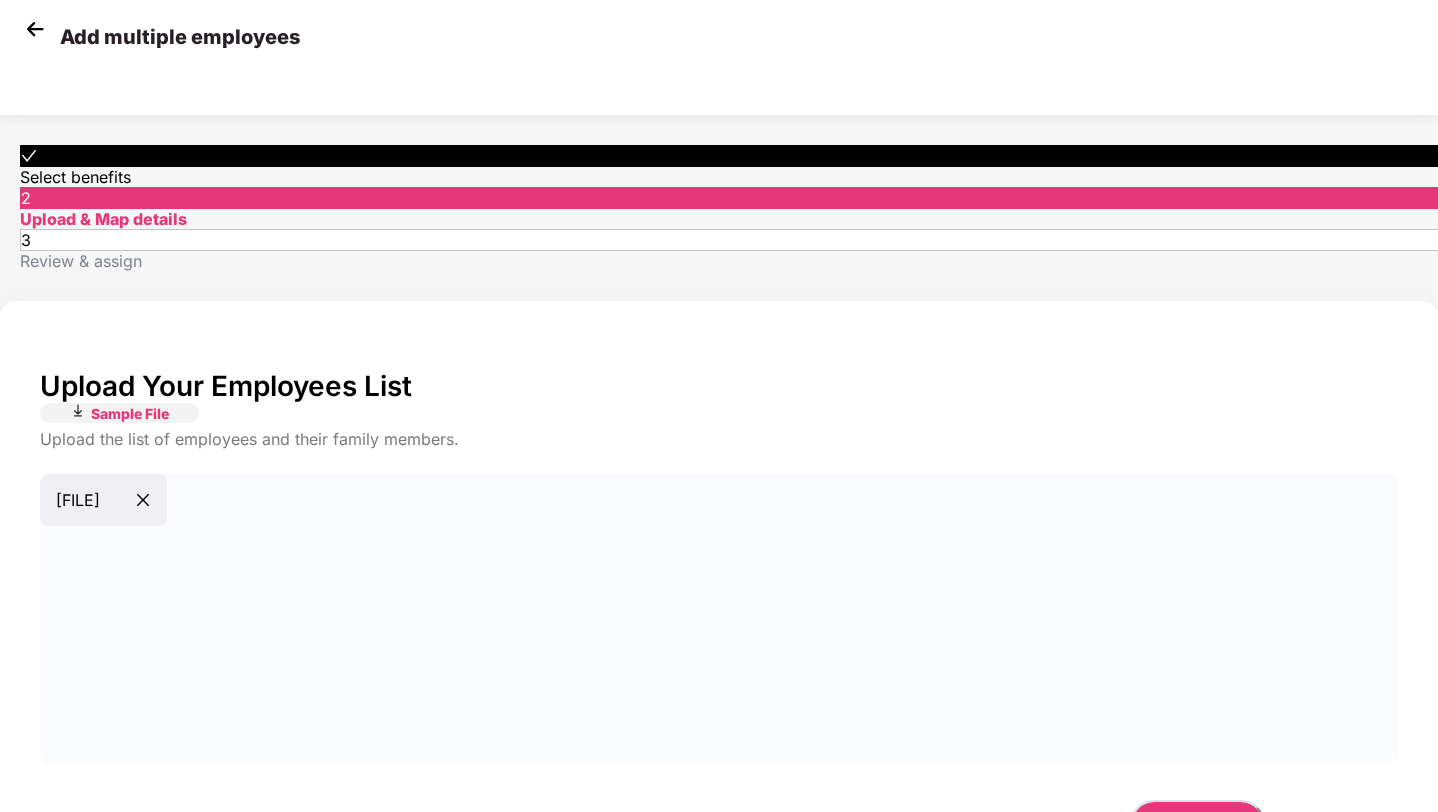 click on "Next" at bounding box center (1197, 824) 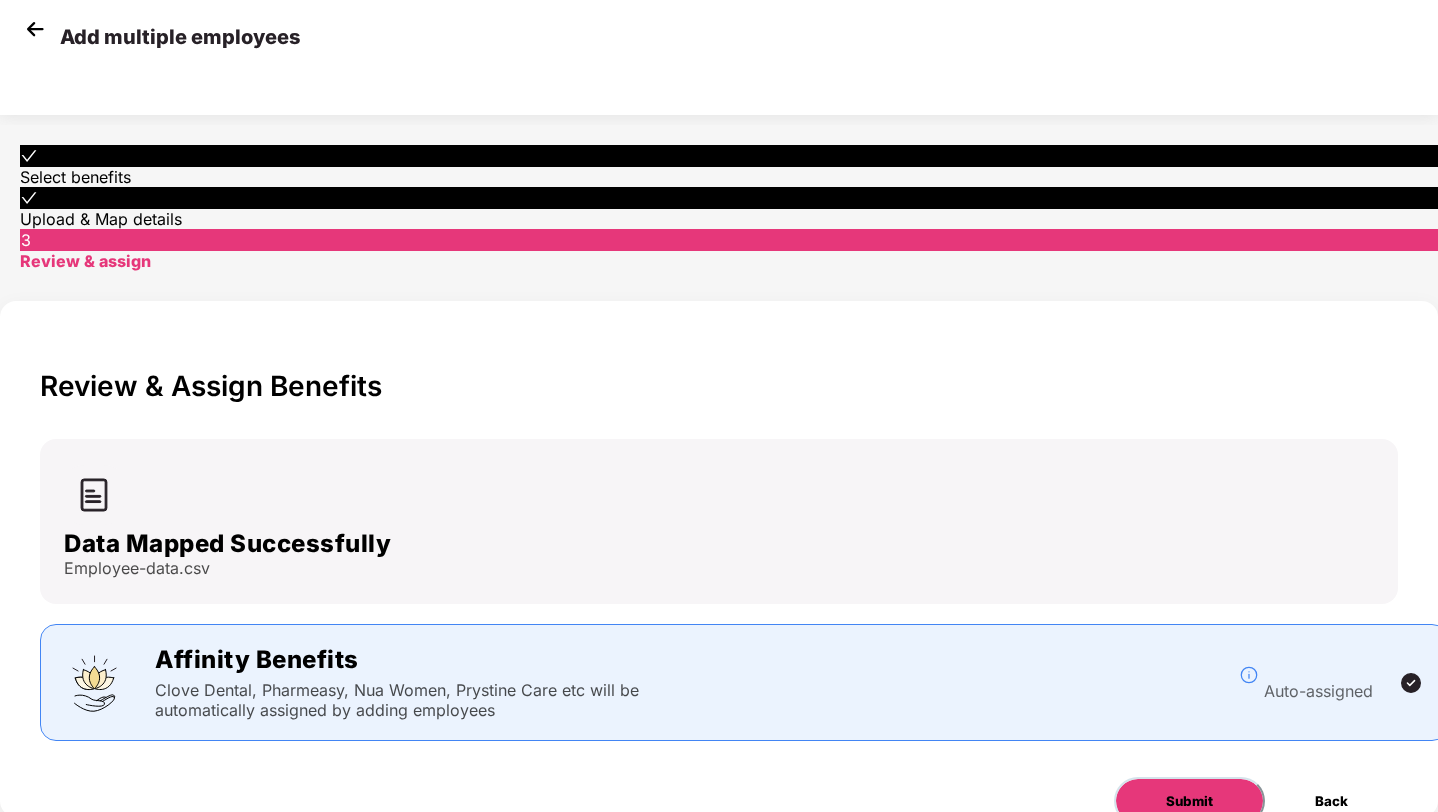 click on "Submit" at bounding box center (1189, 801) 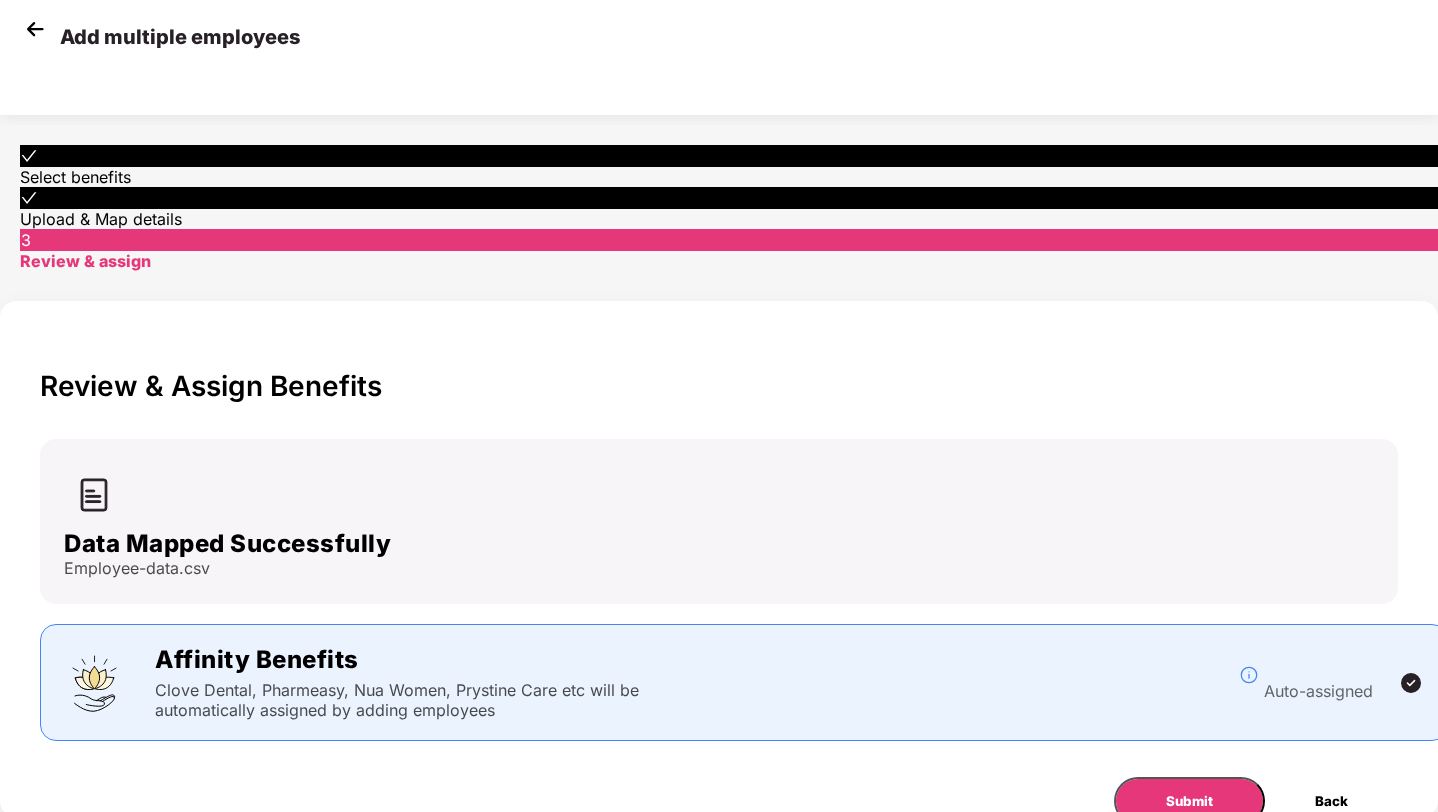 click on "Confirm" at bounding box center [330, 1138] 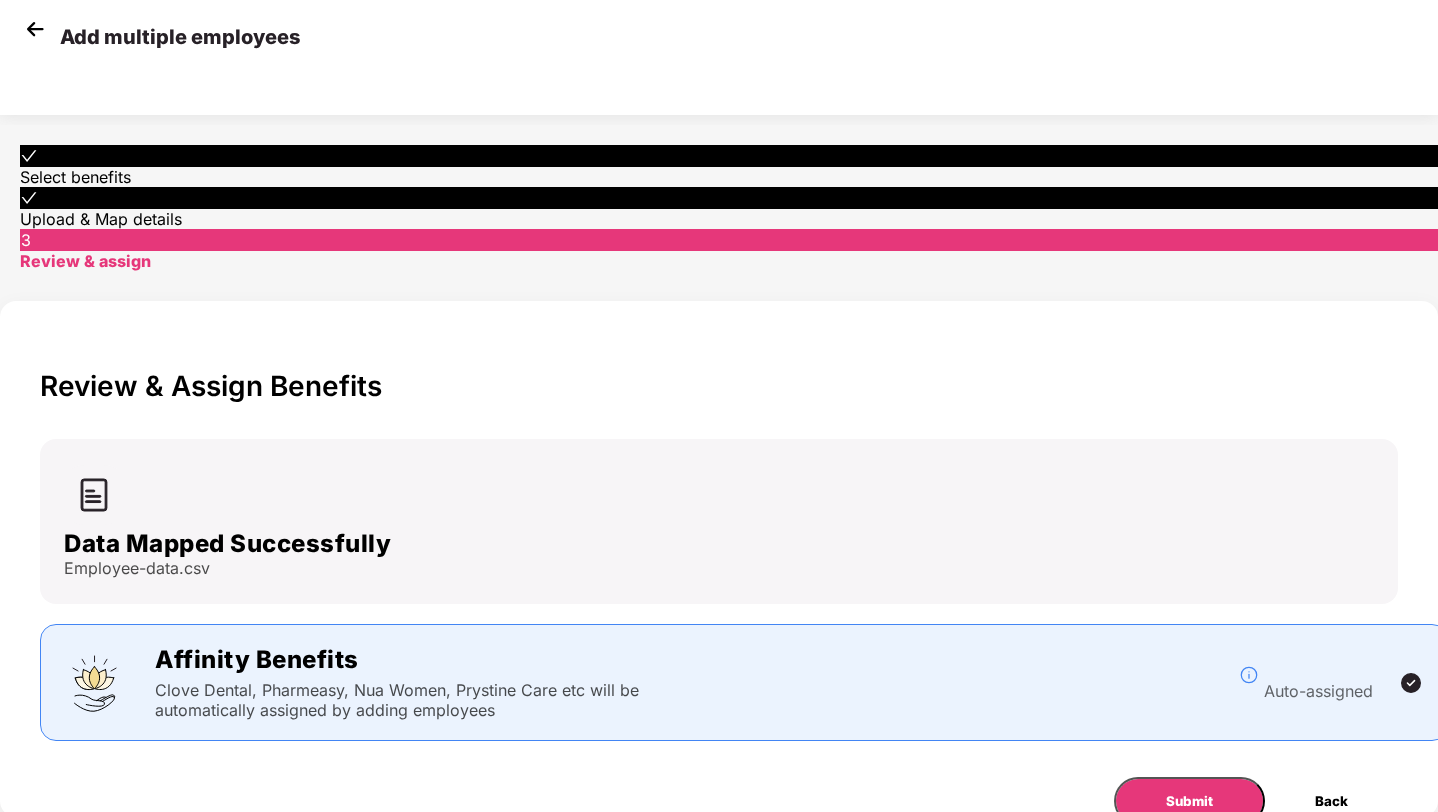 click on "Okay" at bounding box center (320, 1288) 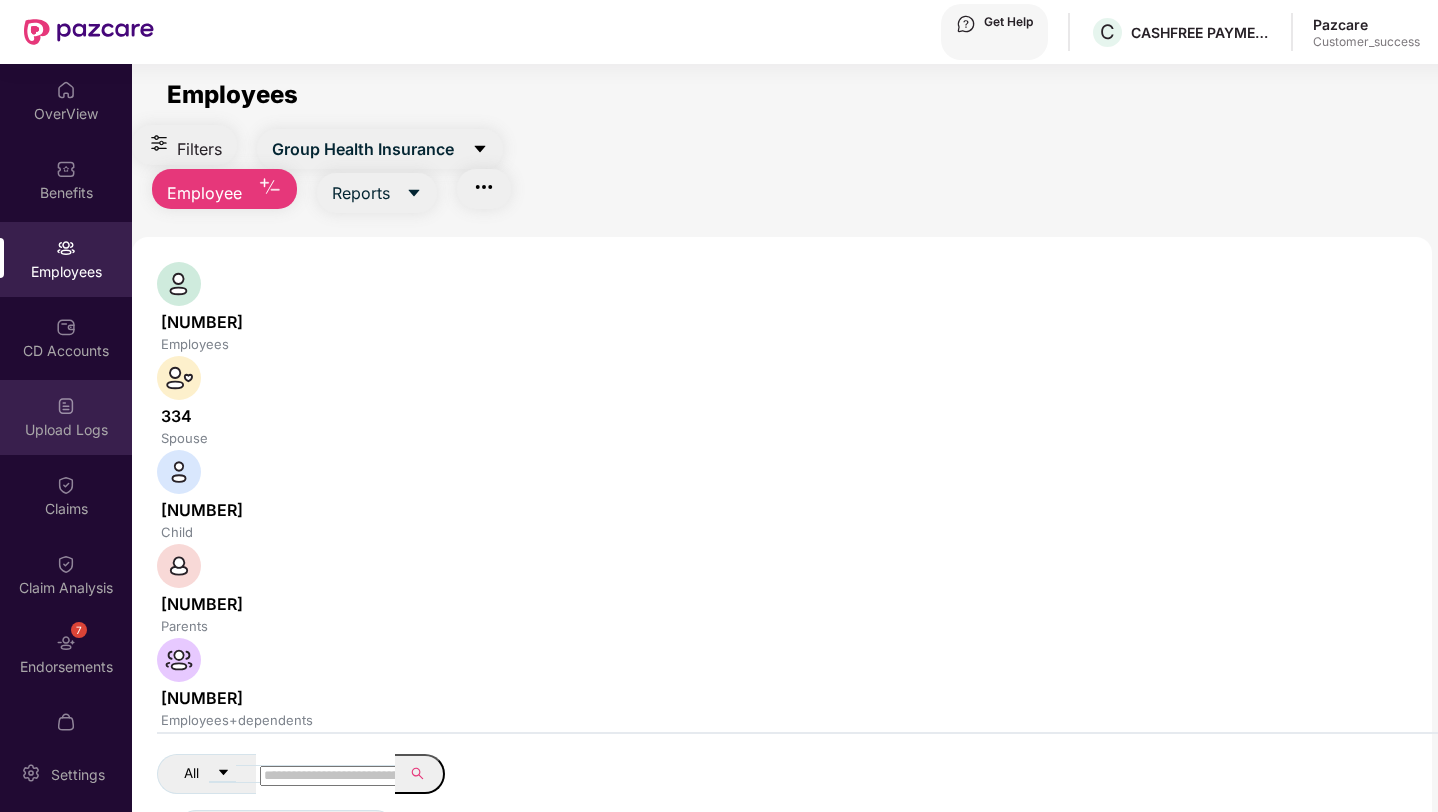 click at bounding box center [66, 90] 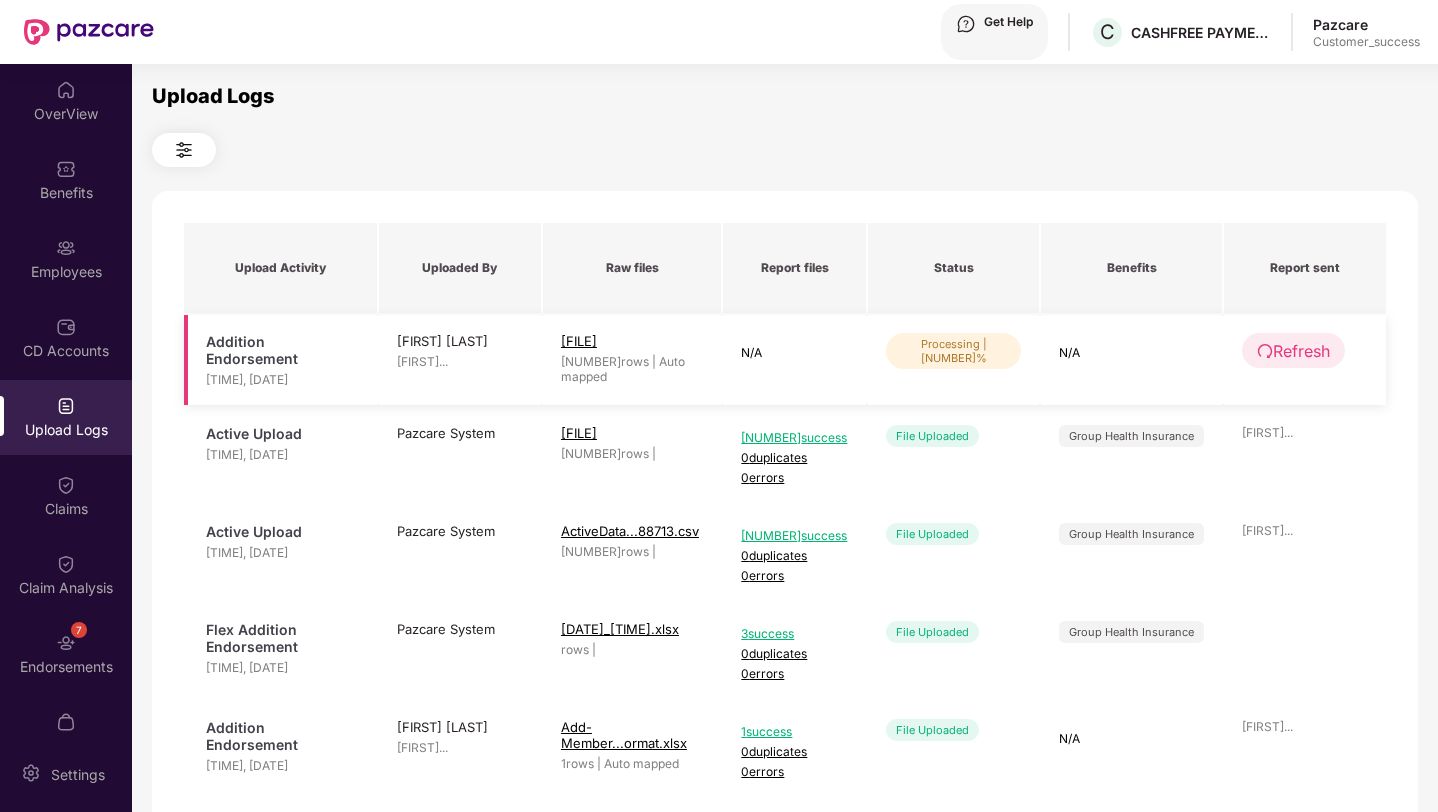 click on "Refresh" at bounding box center [1293, 350] 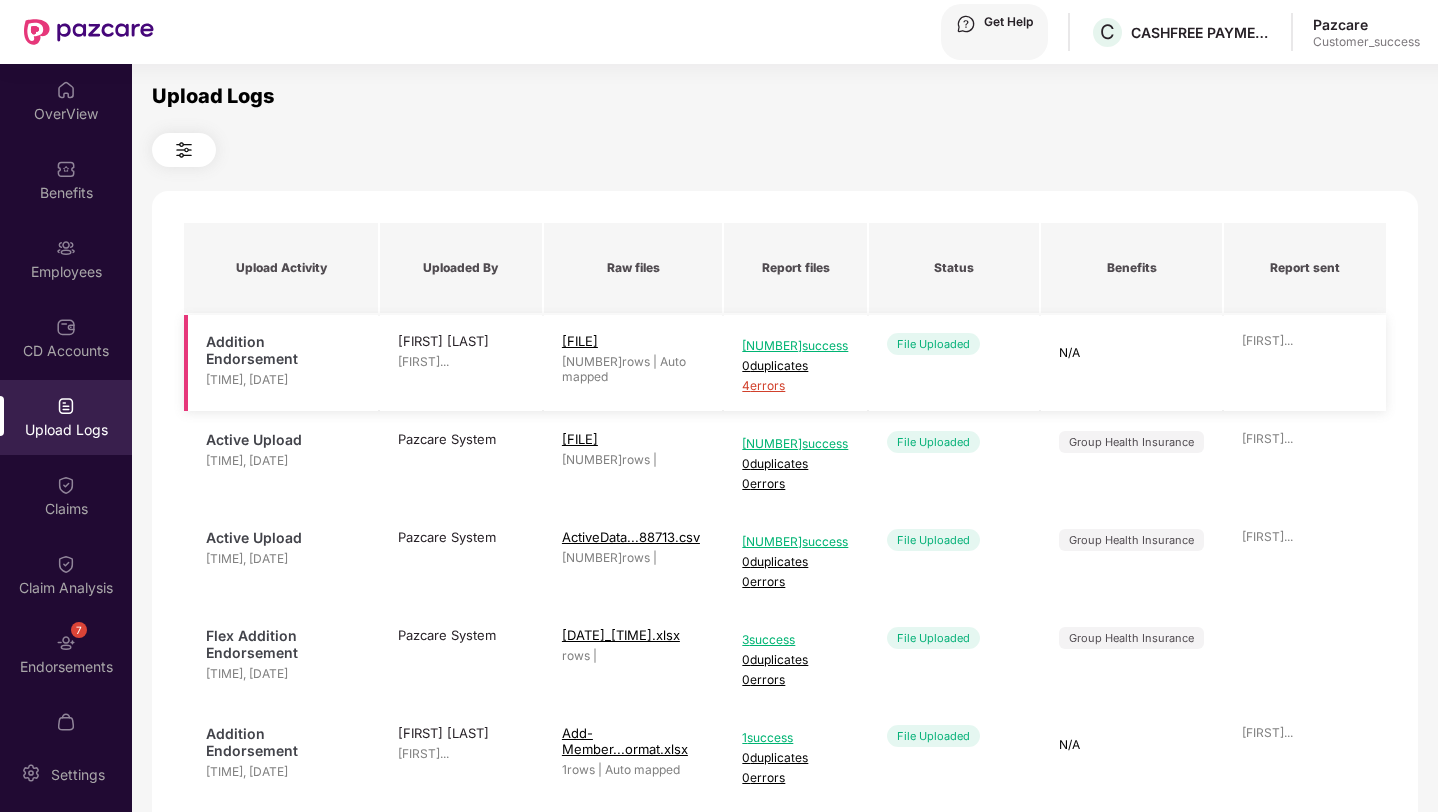 click on "[NUMBER] errors" at bounding box center (795, 385) 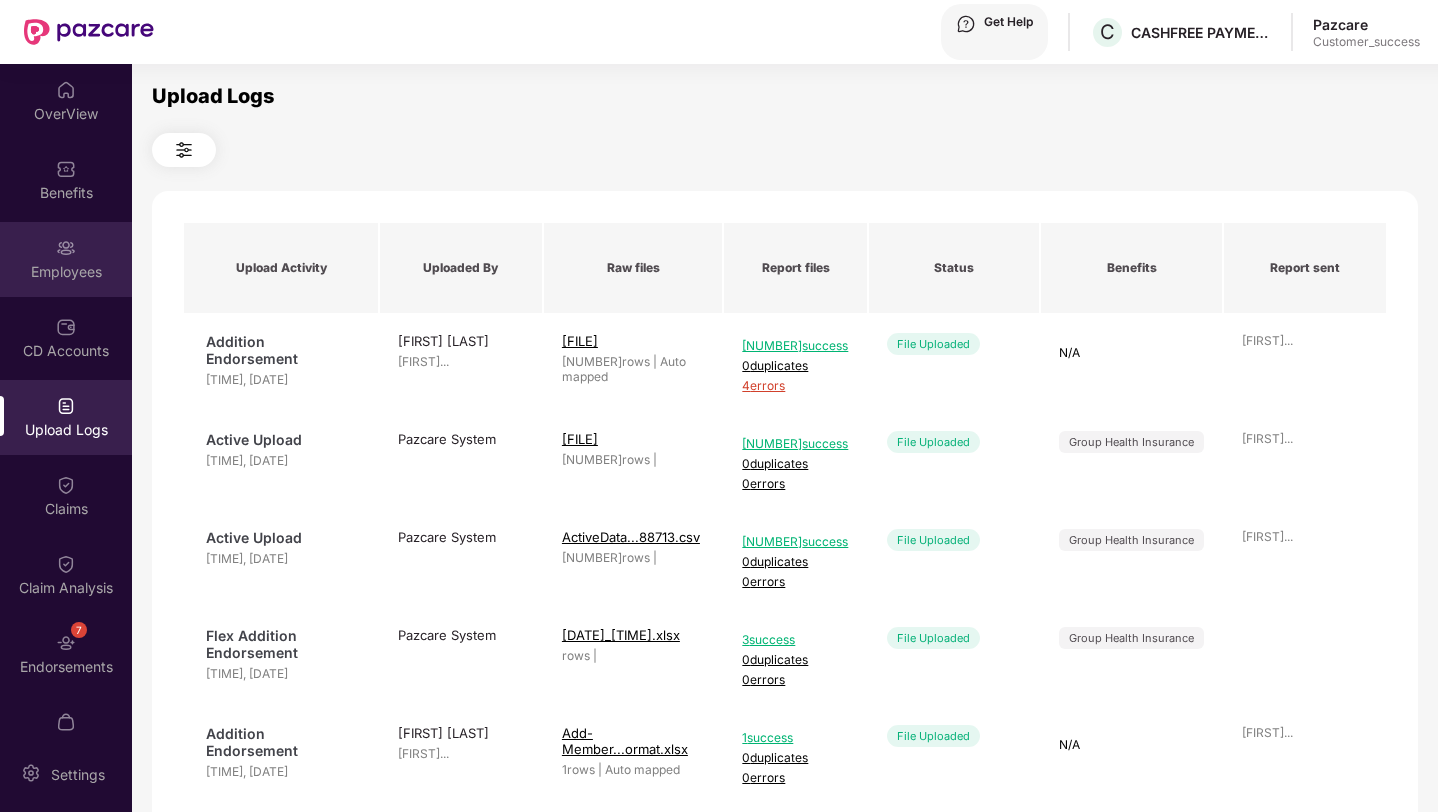 click on "Employees" at bounding box center (66, 259) 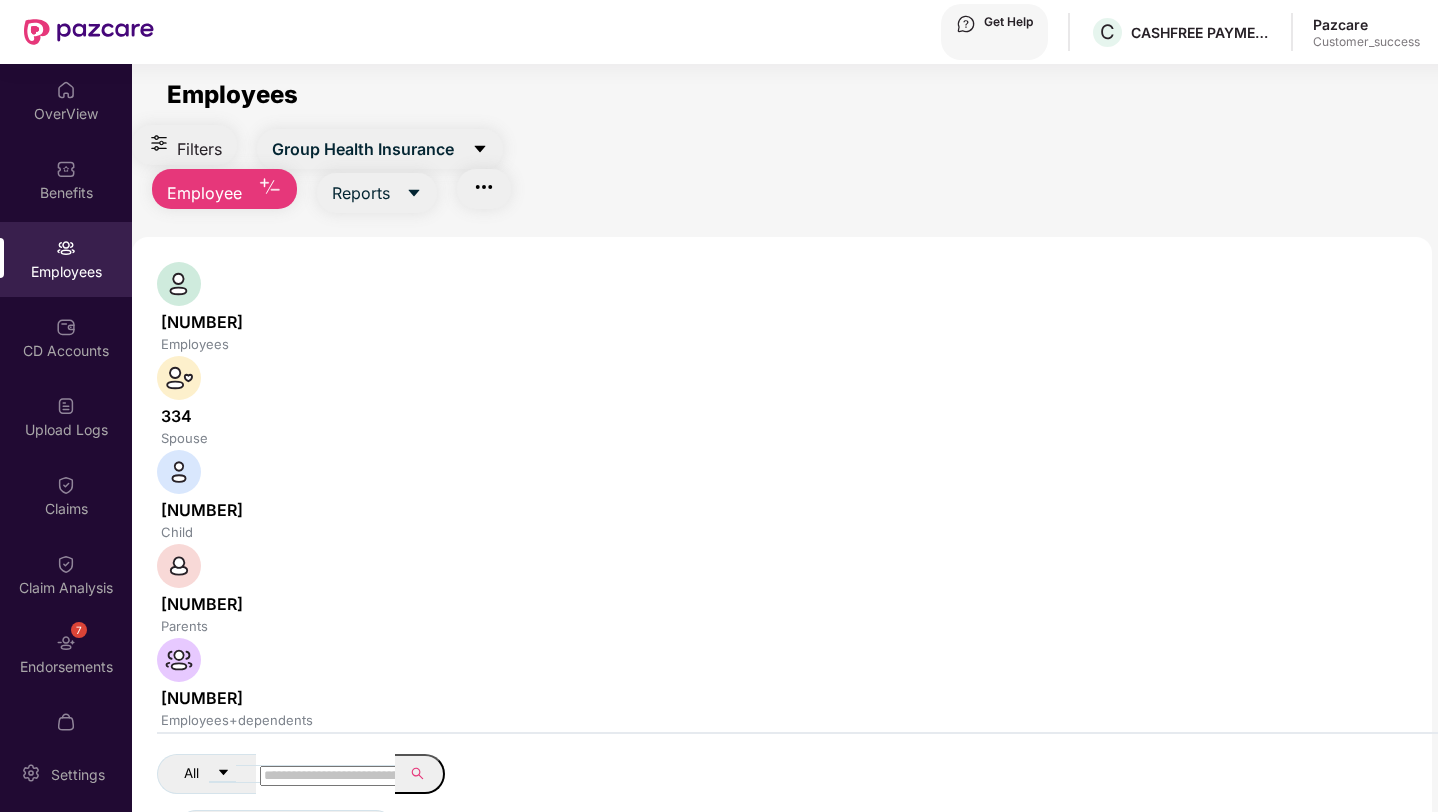 click on "Employee" at bounding box center [363, 149] 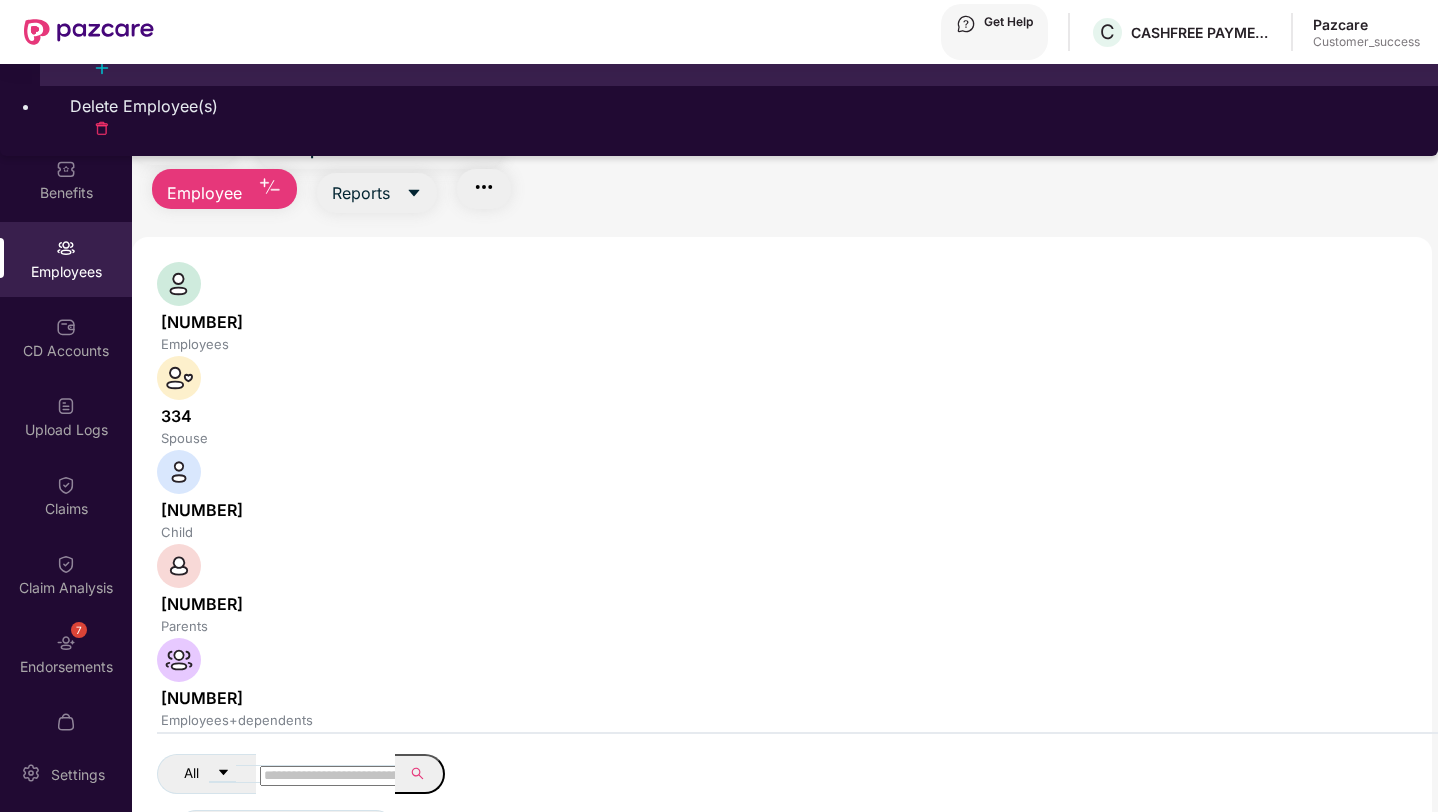 click on "Add Employee(s)" at bounding box center (739, 46) 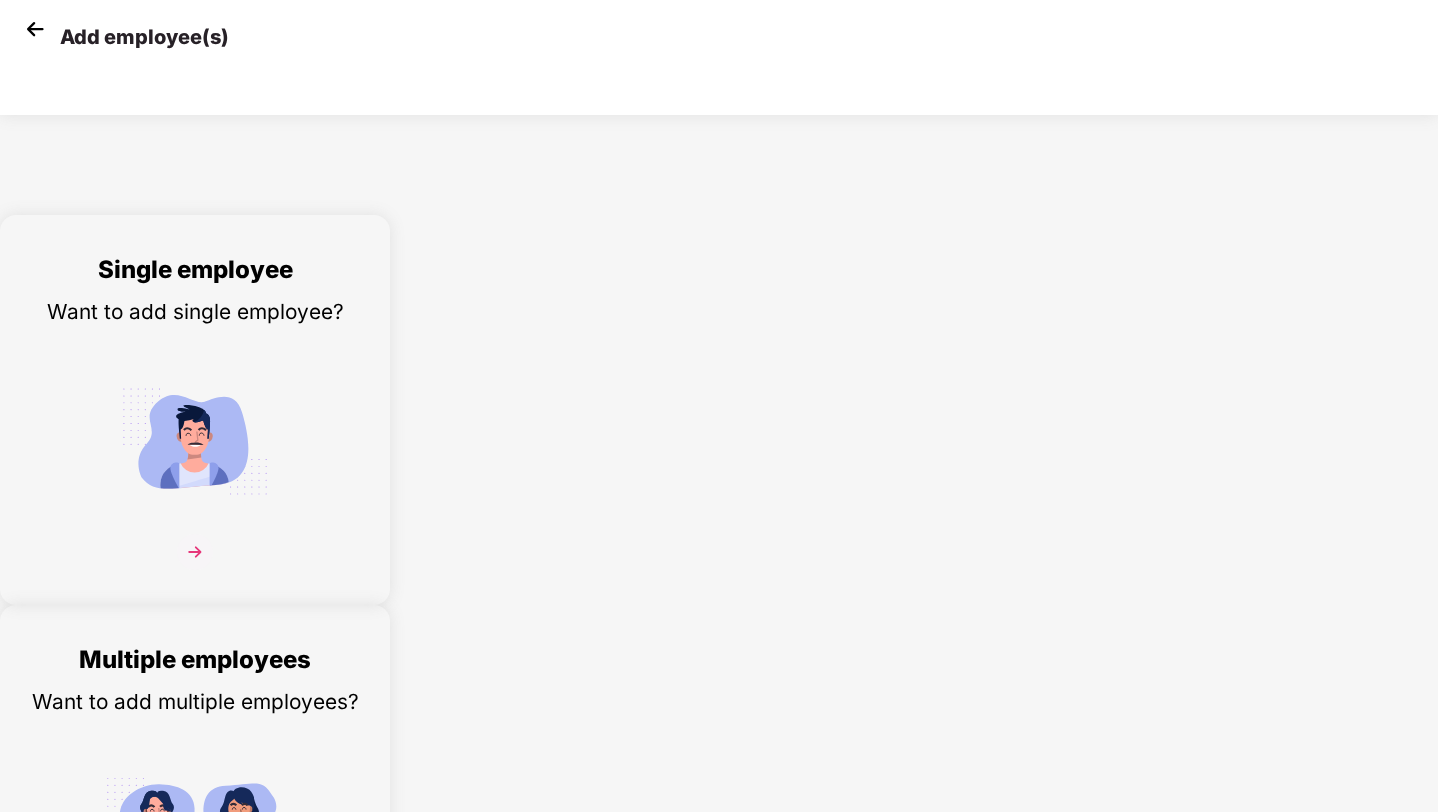 click at bounding box center (195, 831) 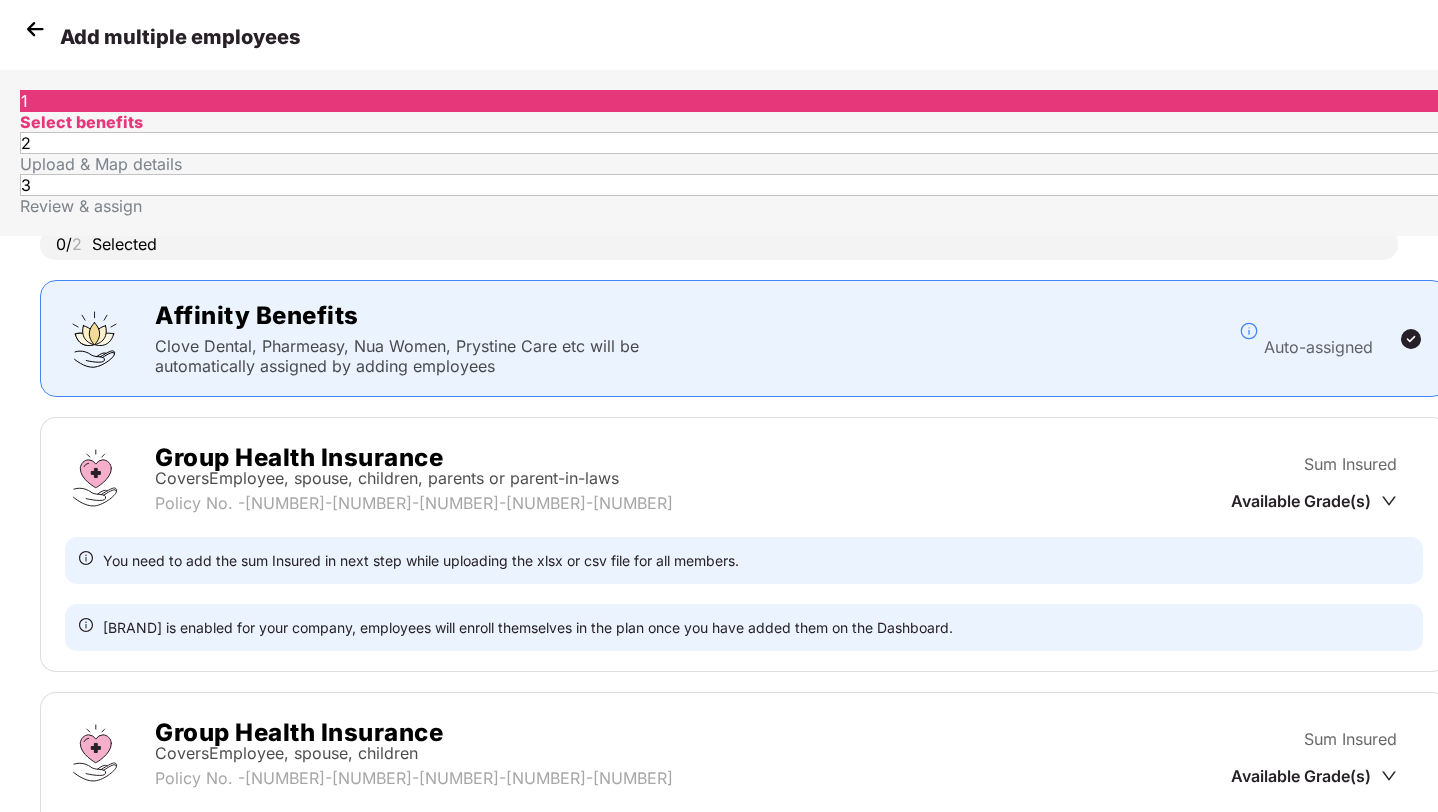 scroll, scrollTop: 372, scrollLeft: 0, axis: vertical 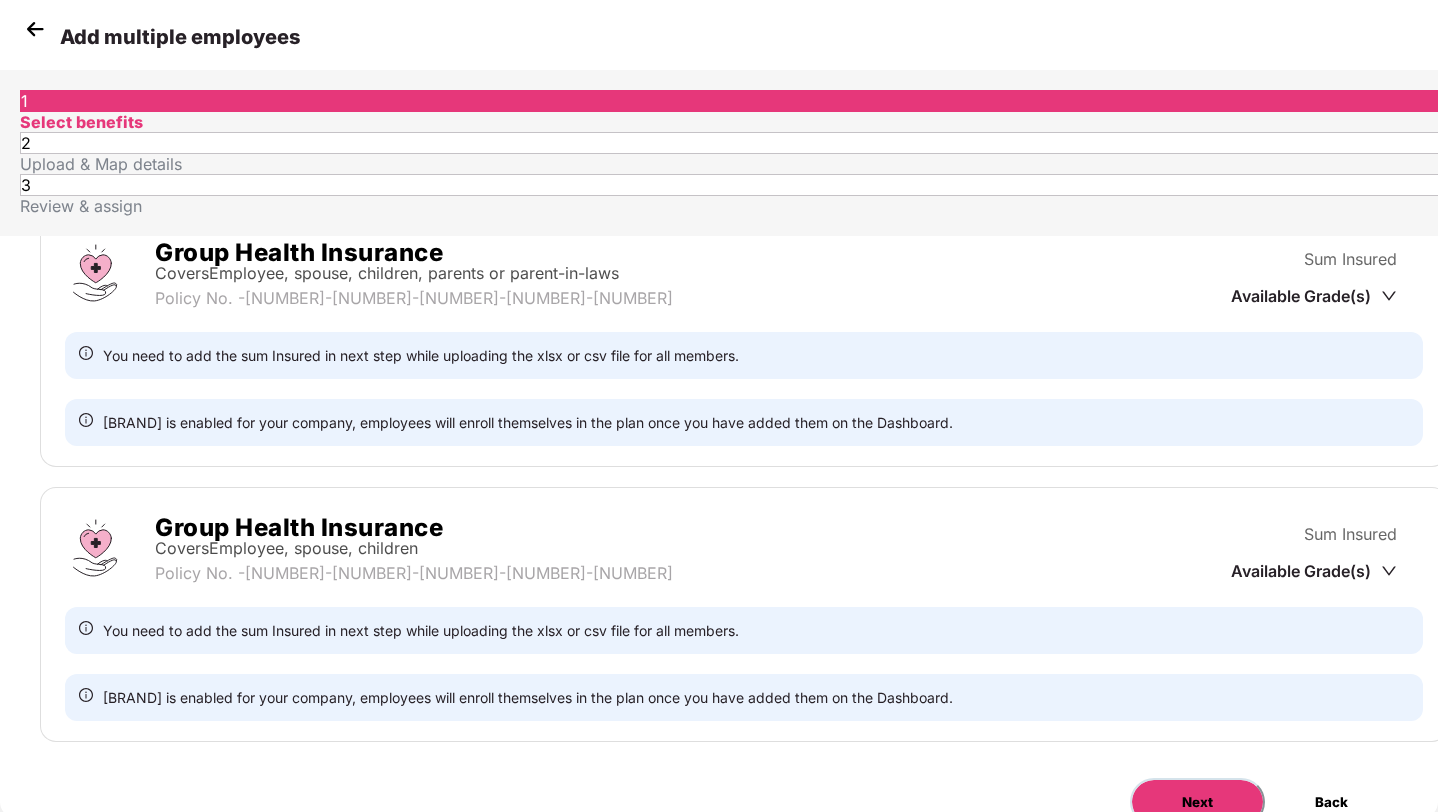 click on "Next" at bounding box center [1197, 802] 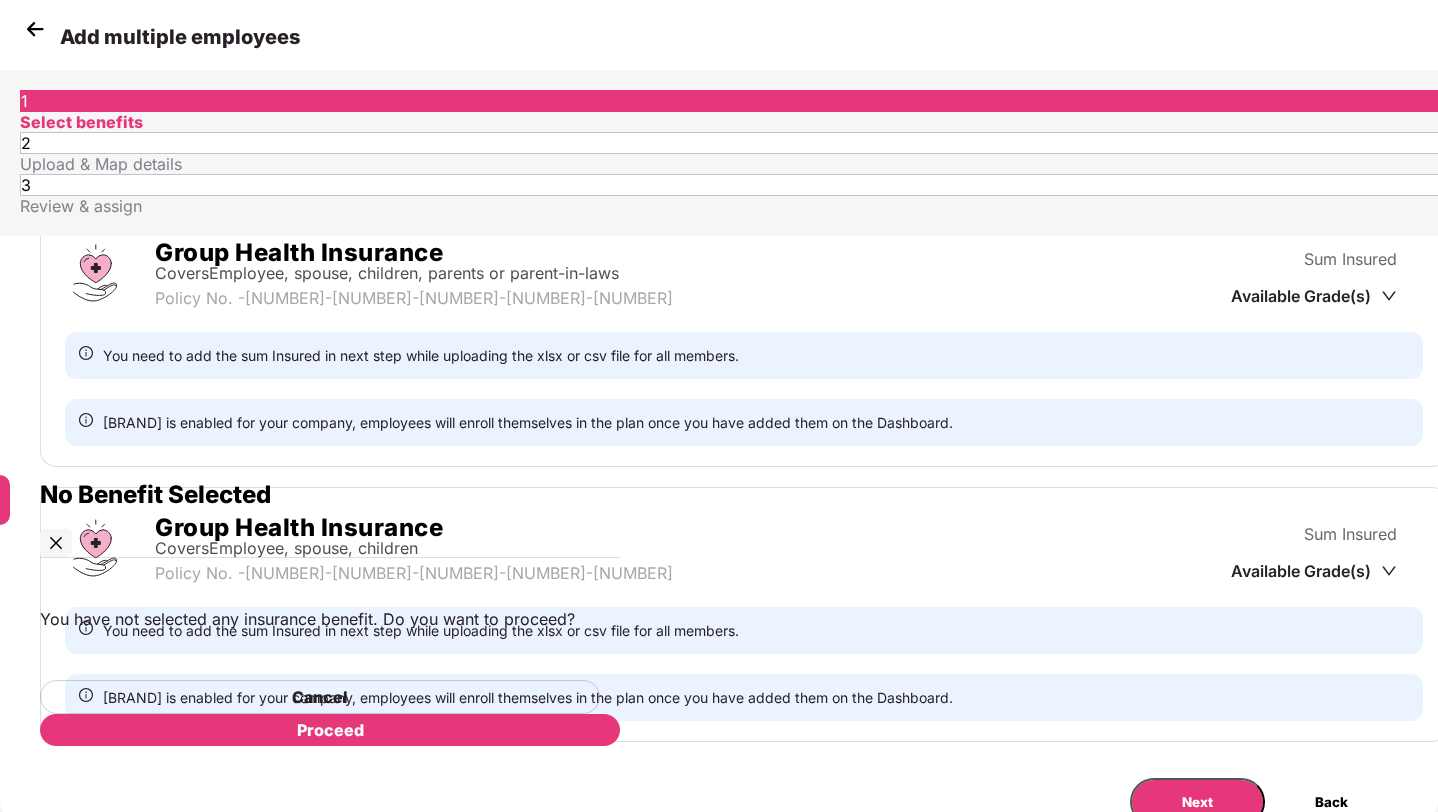 click on "Proceed" at bounding box center (330, 730) 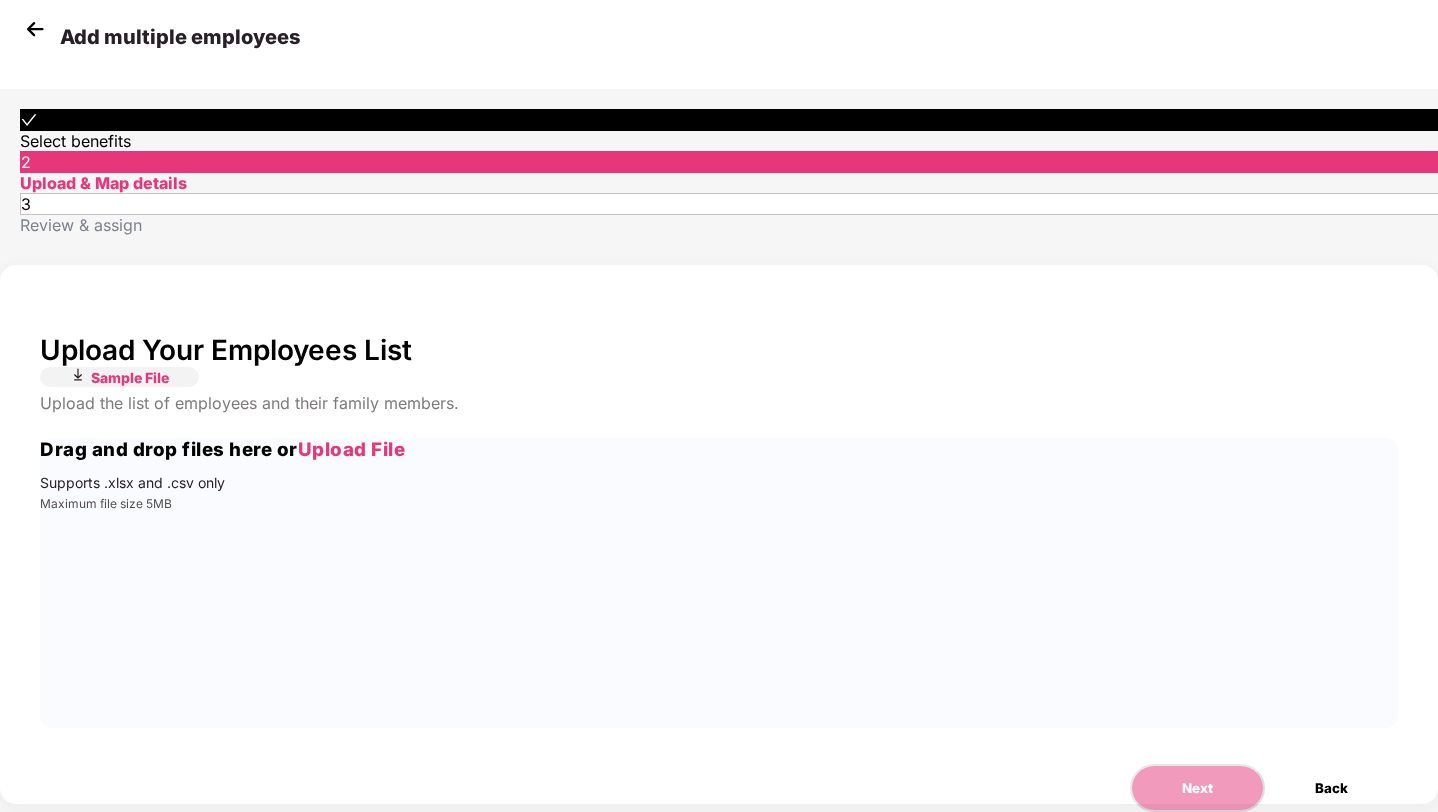 scroll, scrollTop: 0, scrollLeft: 0, axis: both 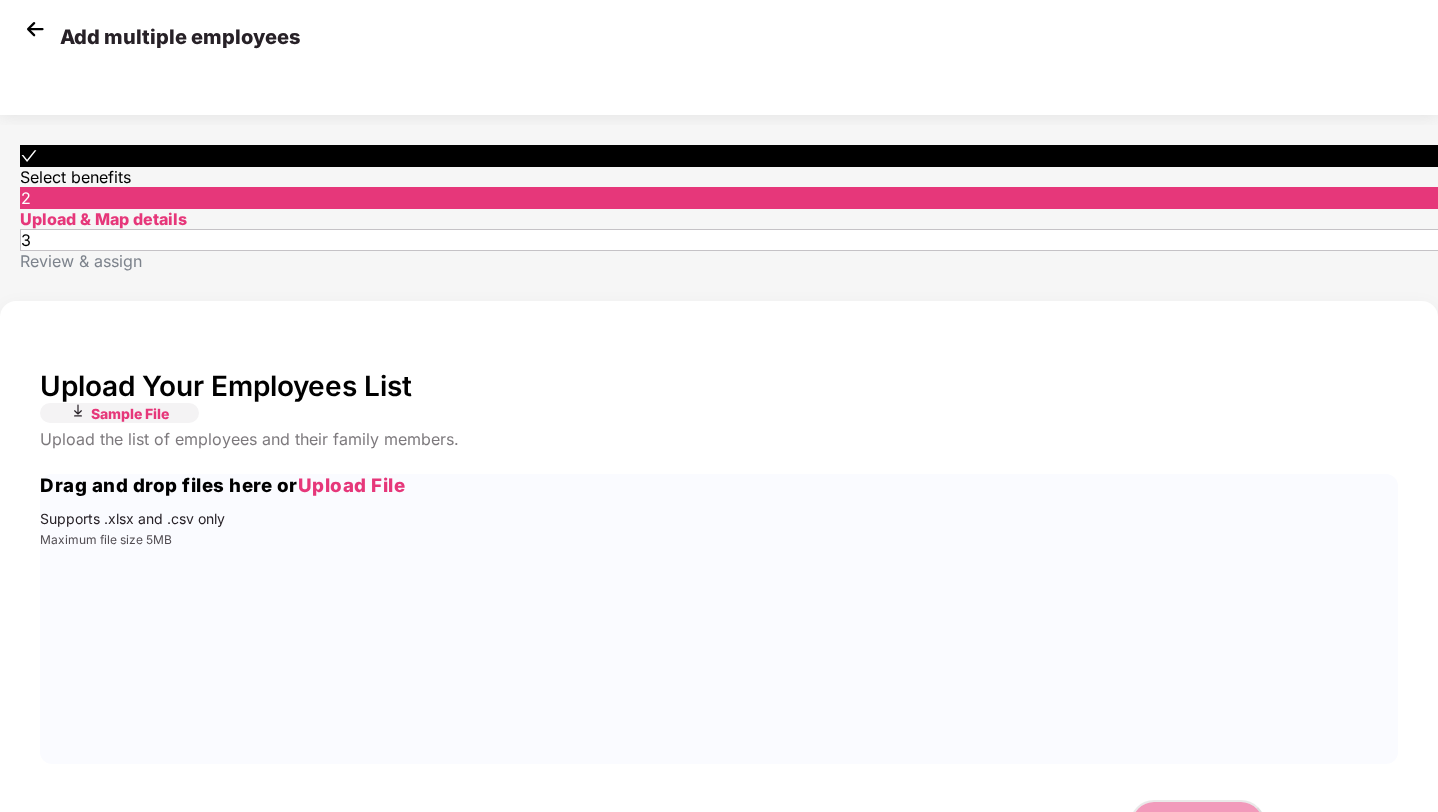 click on "Drag and drop files here or  Upload File Supports .xlsx and .csv only Maximum file size 5MB" at bounding box center [719, 511] 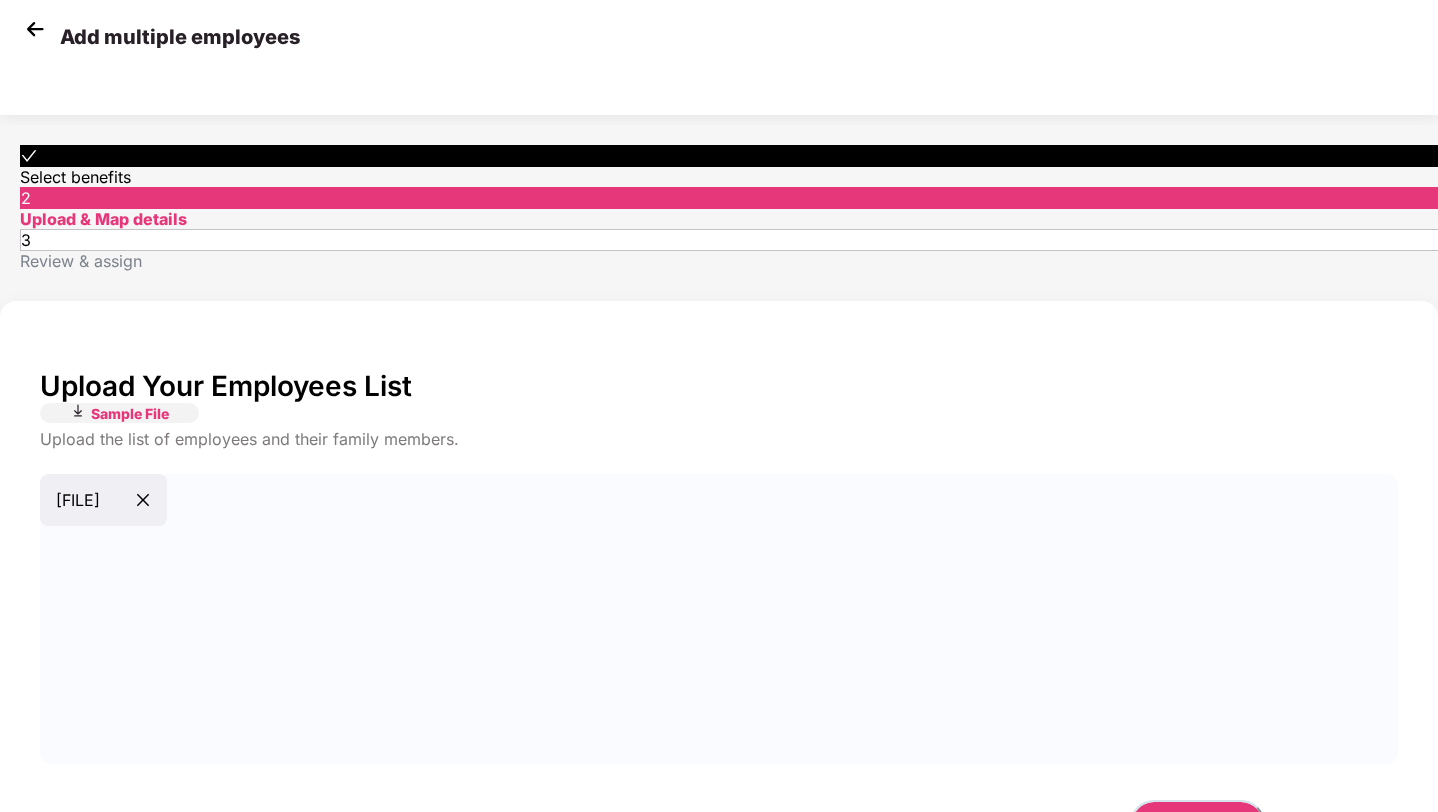 click on "Next" at bounding box center [1197, 824] 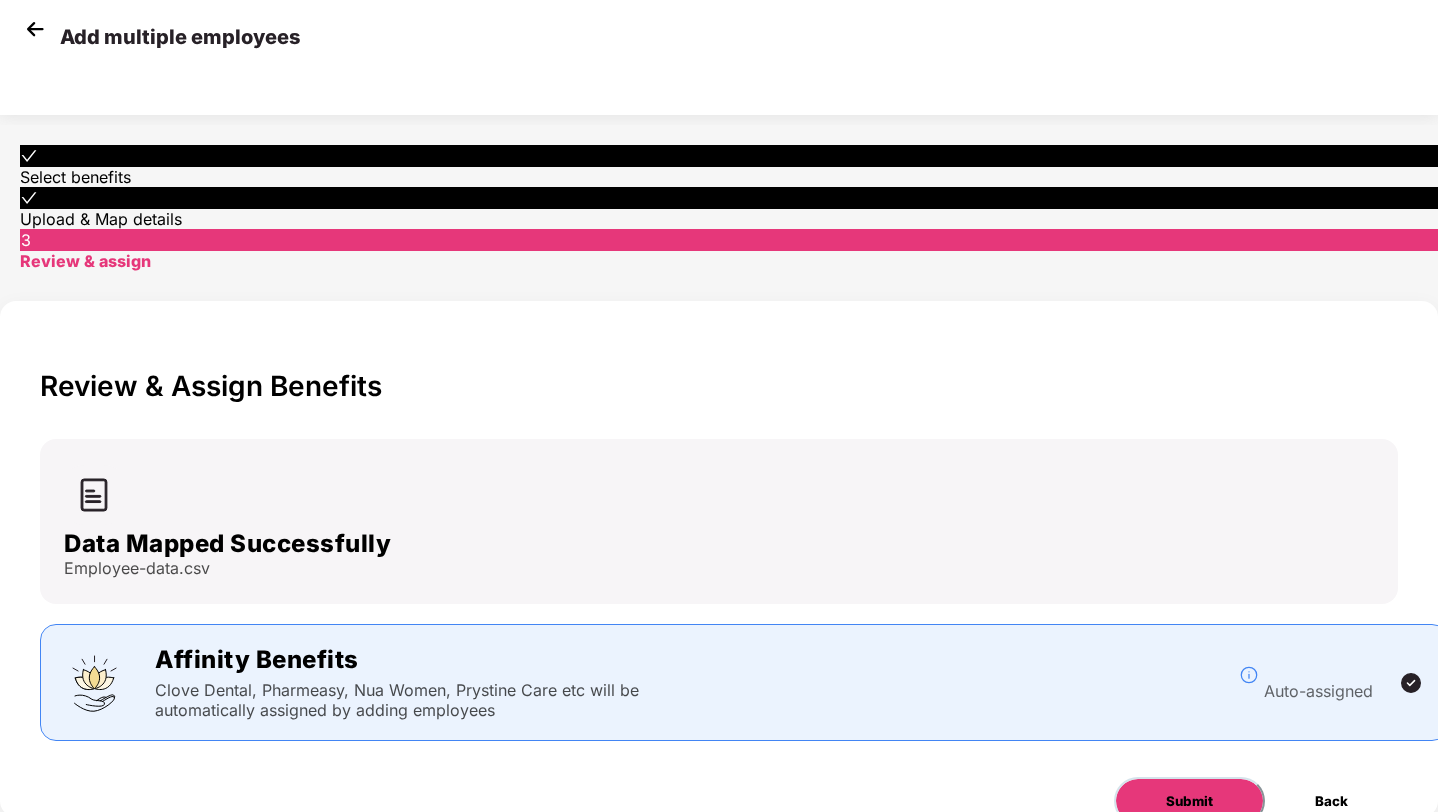 click on "Submit" at bounding box center [1189, 801] 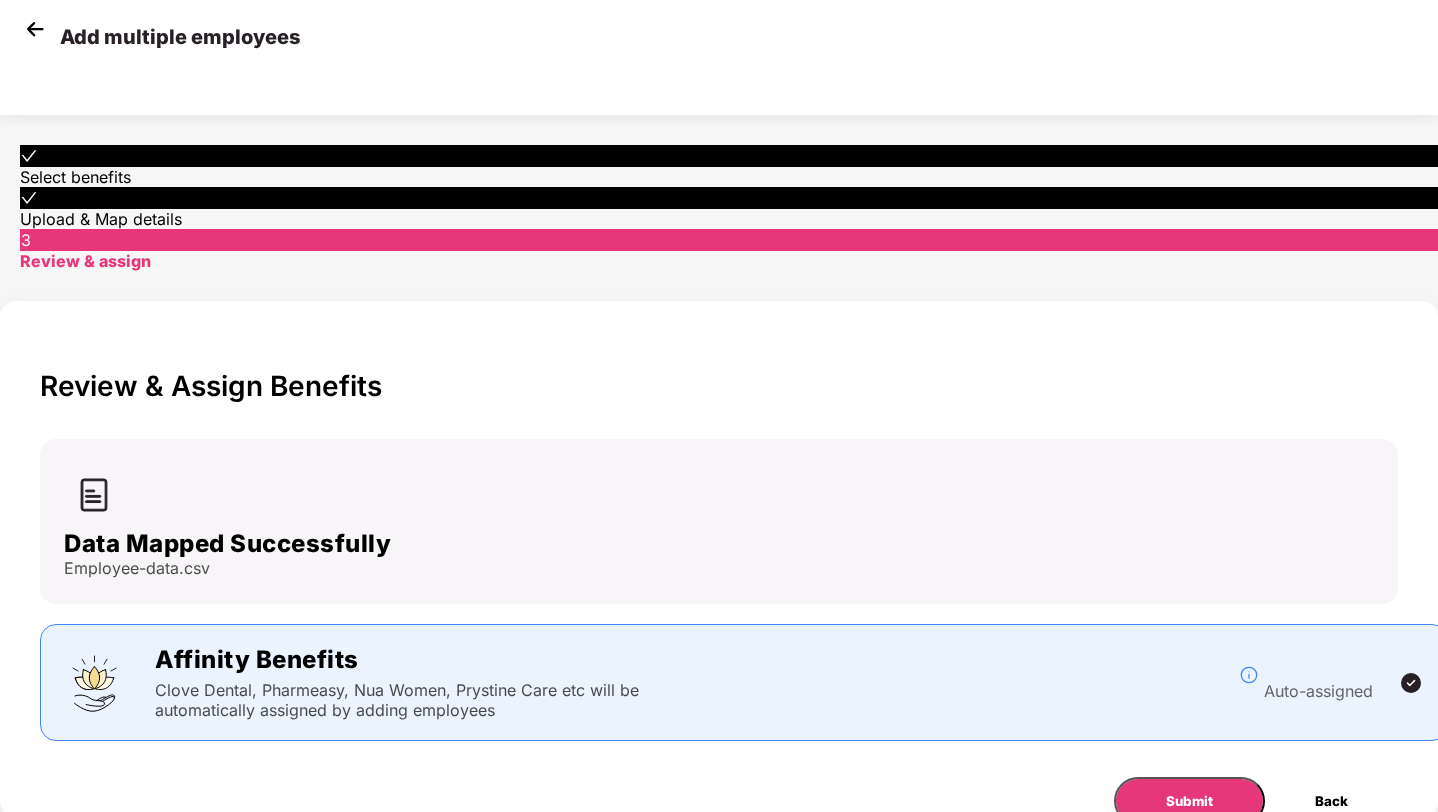 click on "Confirm" at bounding box center (330, 1138) 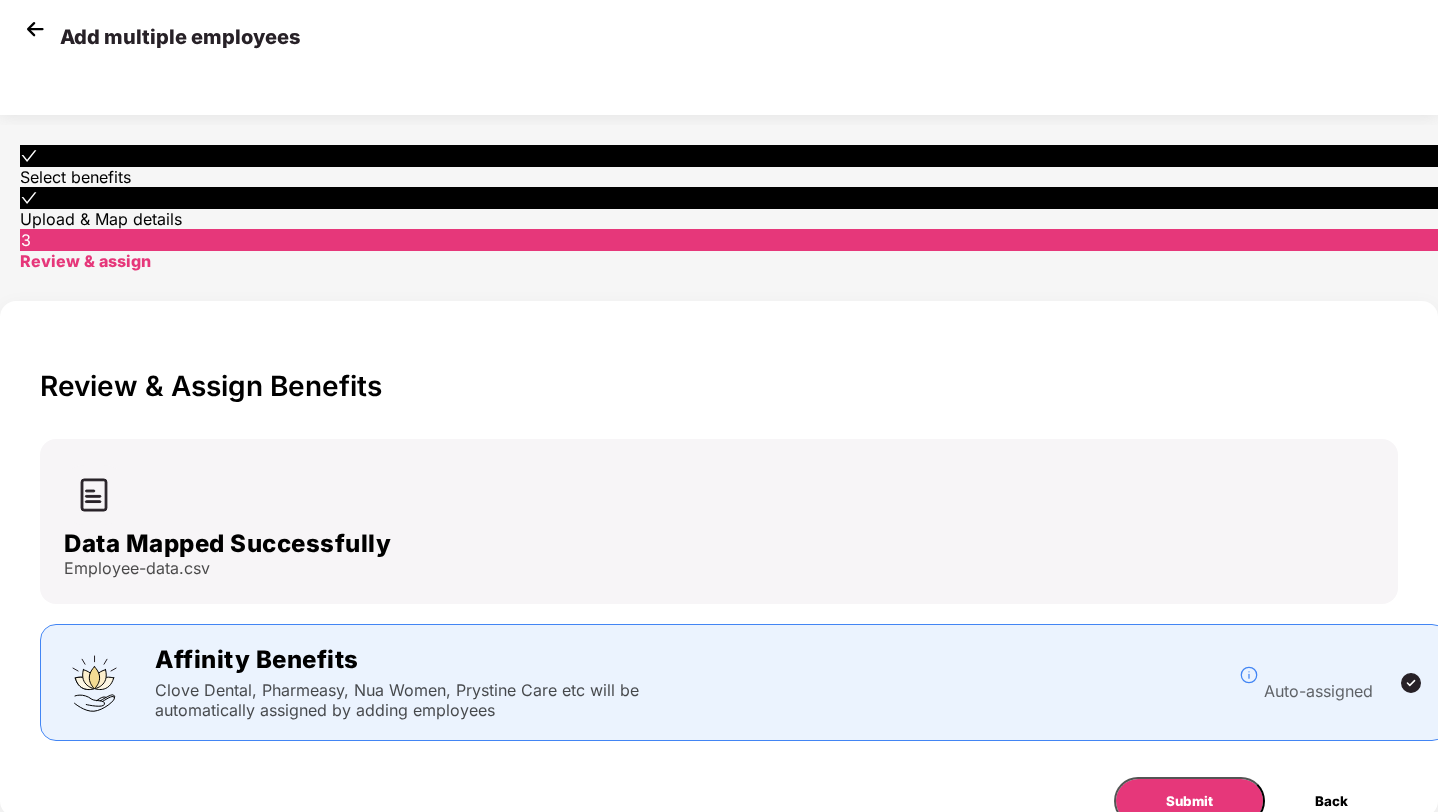 click on "Okay" at bounding box center (320, 1288) 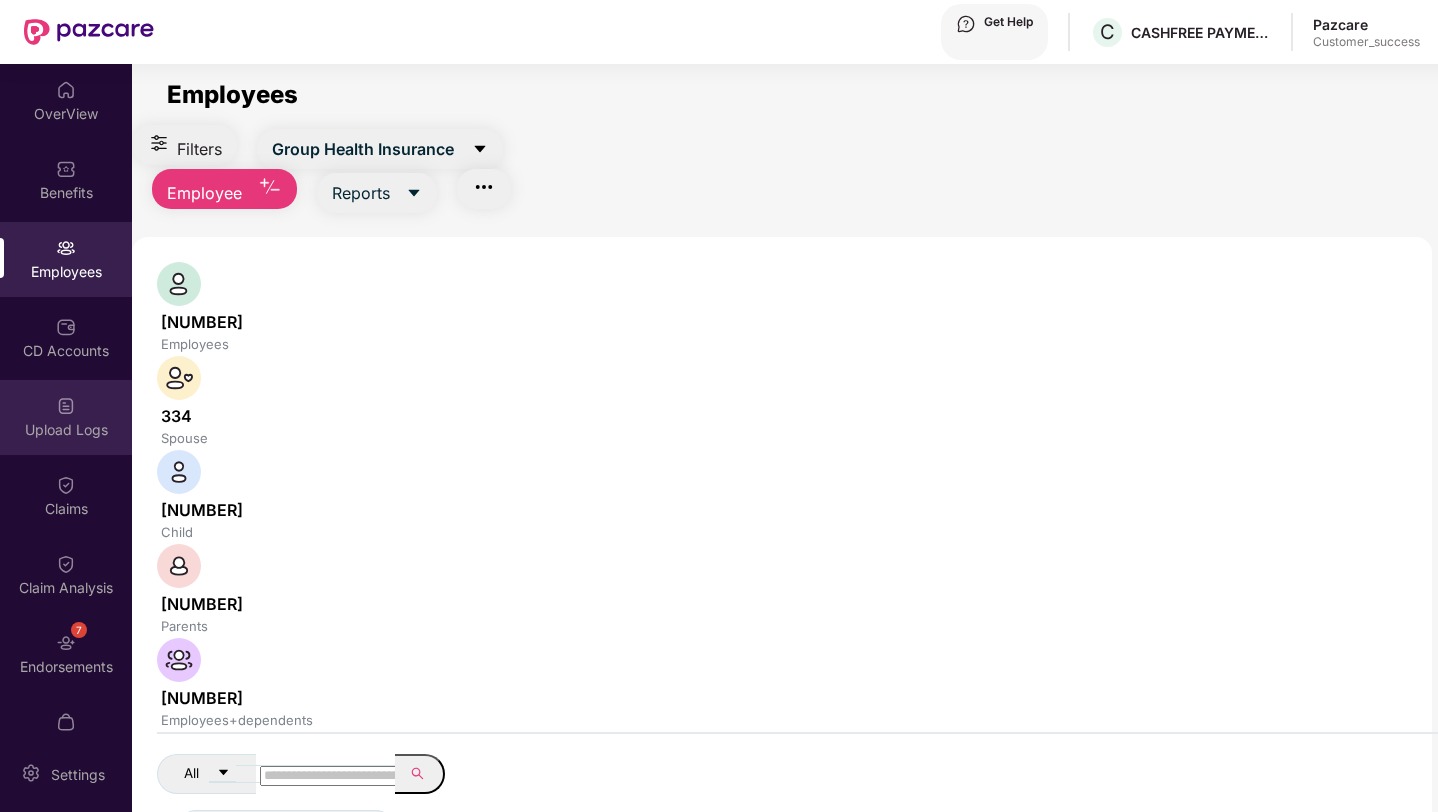 click on "Upload Logs" at bounding box center [66, 417] 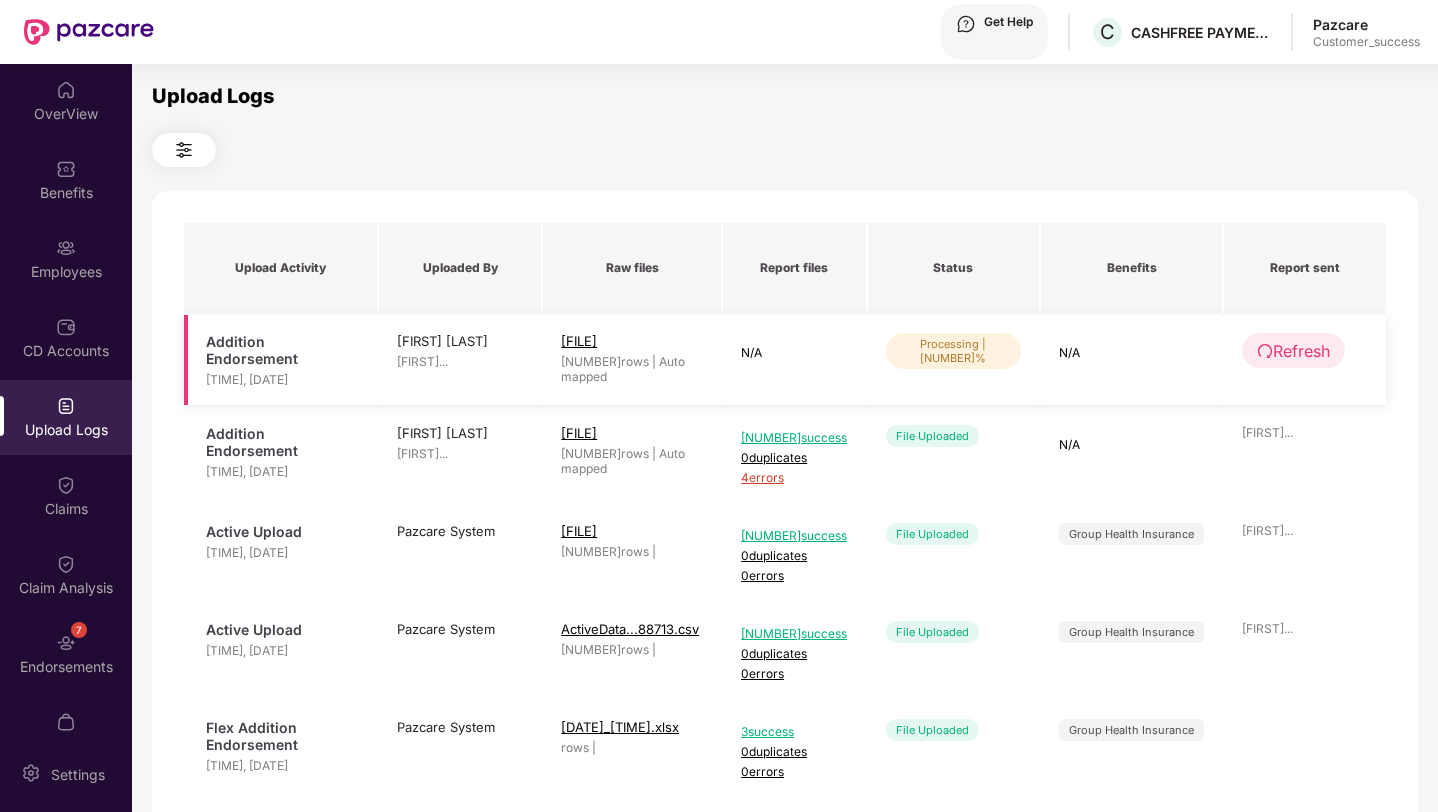 click on "Refresh" at bounding box center [1293, 350] 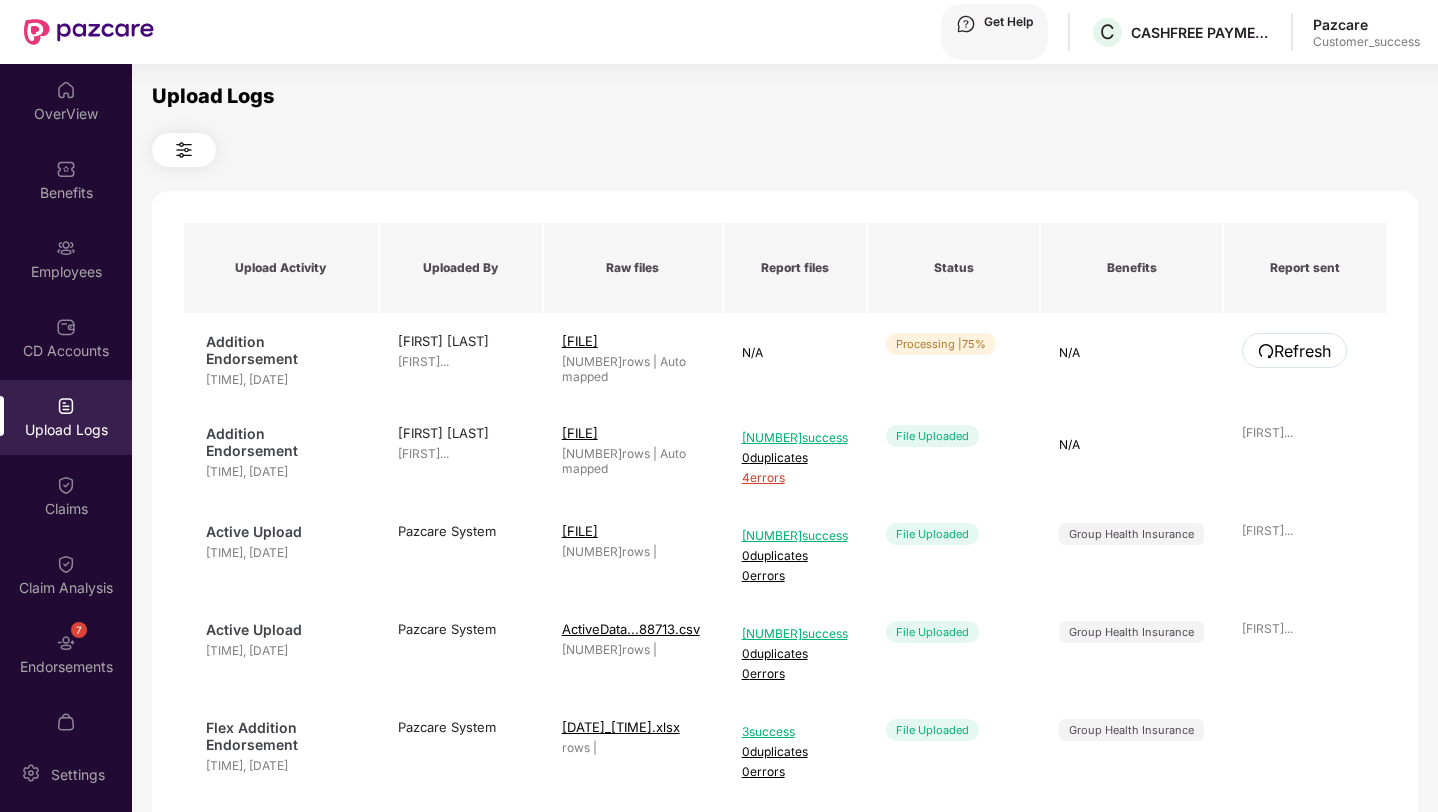 click on "Refresh" at bounding box center (1294, 350) 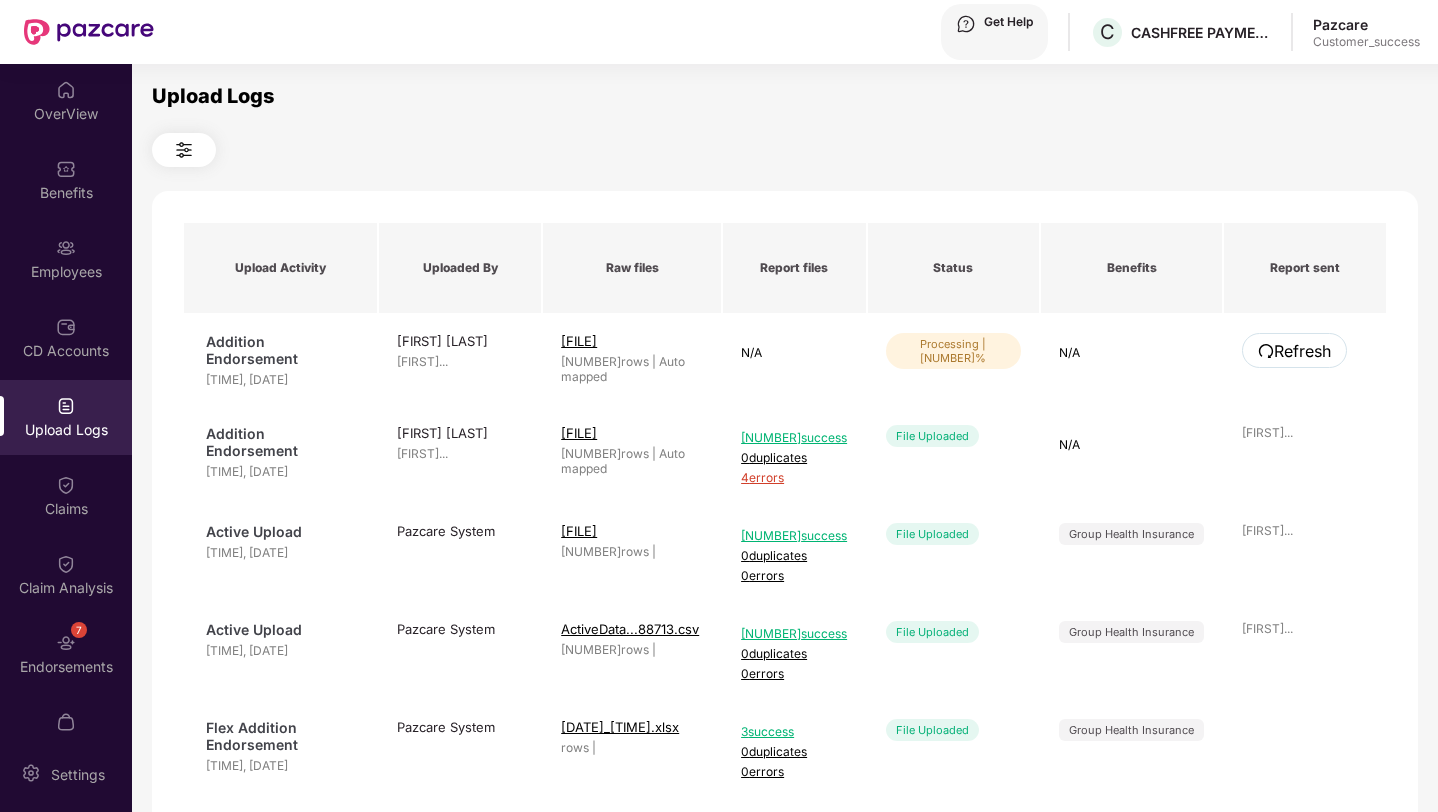 click on "Refresh" at bounding box center [1294, 350] 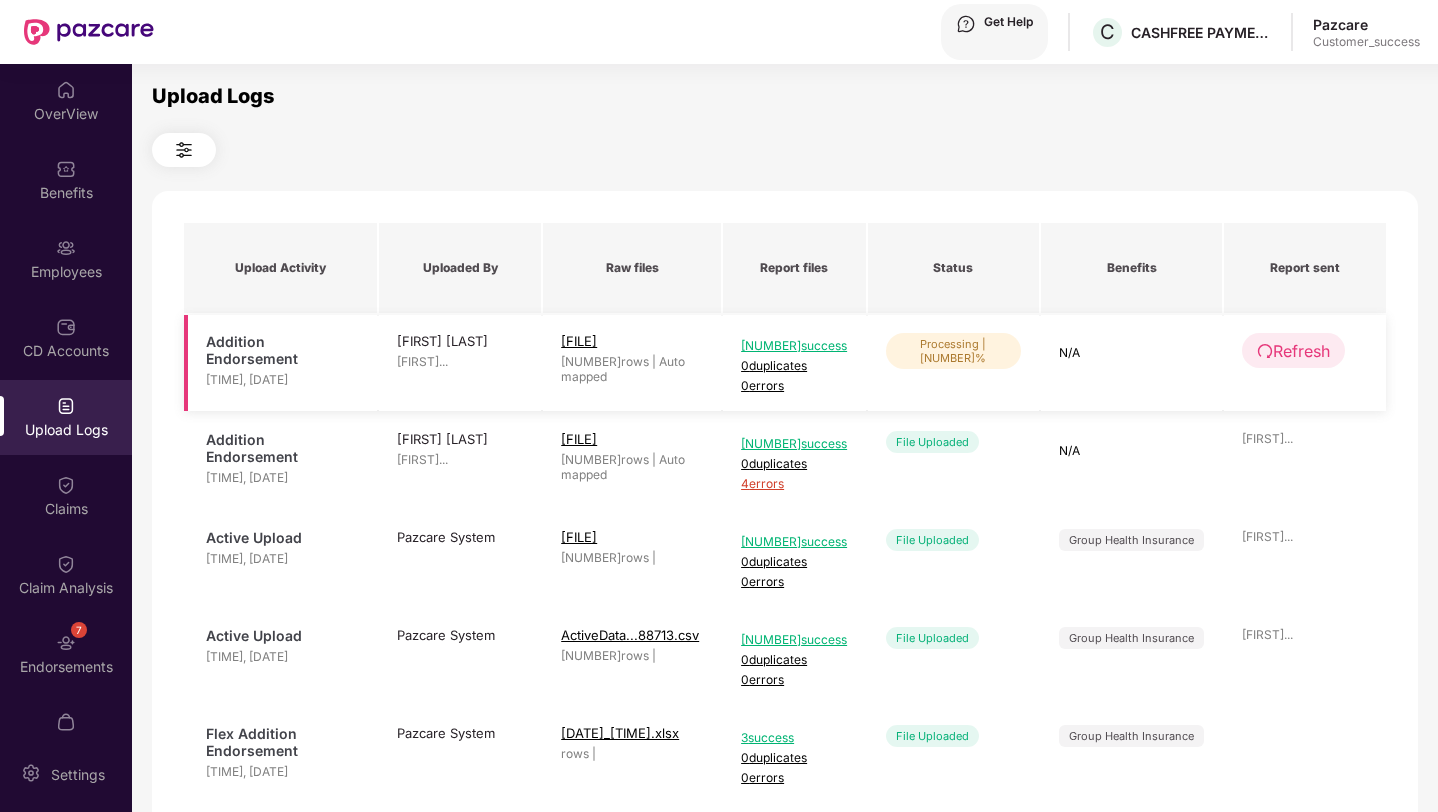 click on "Refresh" at bounding box center (1293, 350) 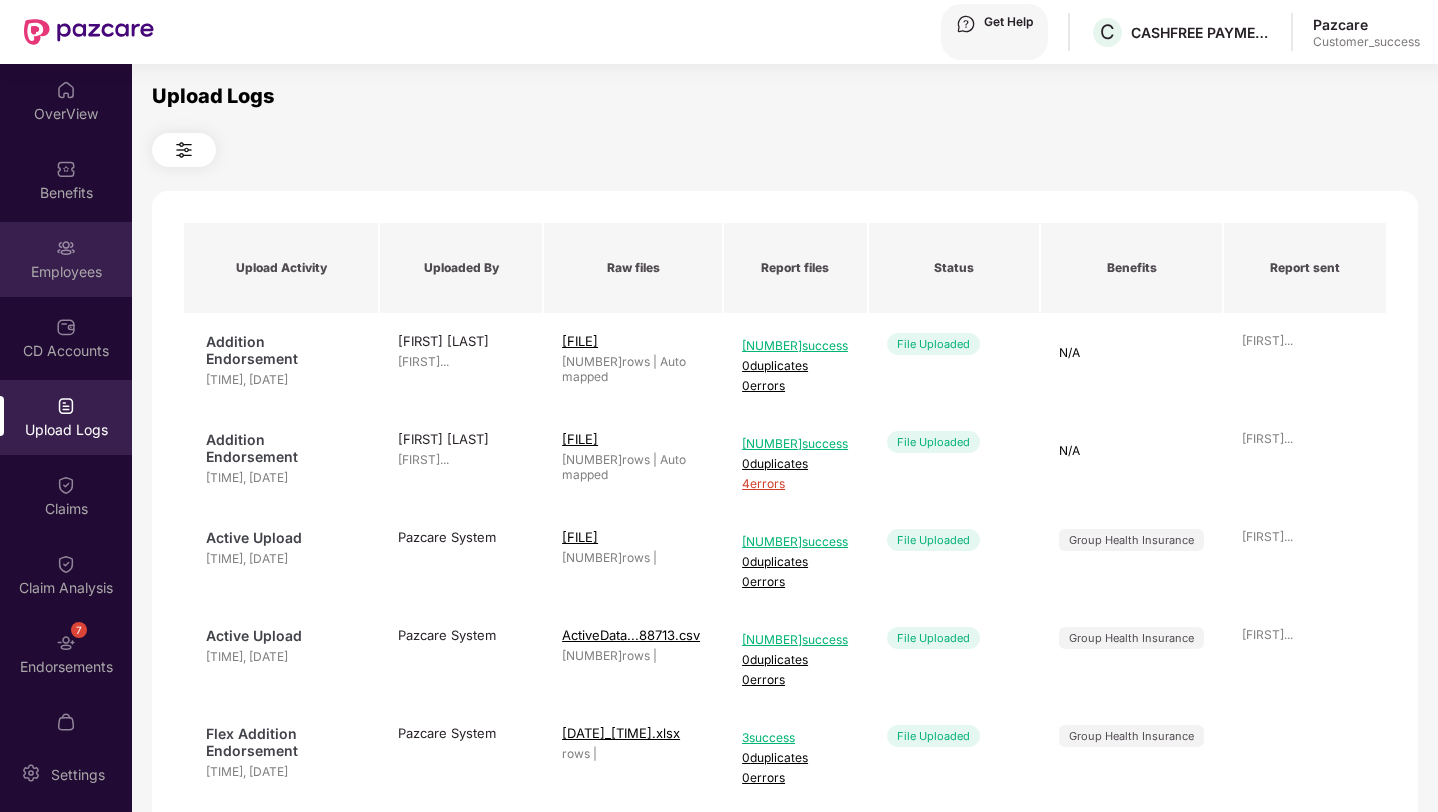 click on "Employees" at bounding box center (66, 259) 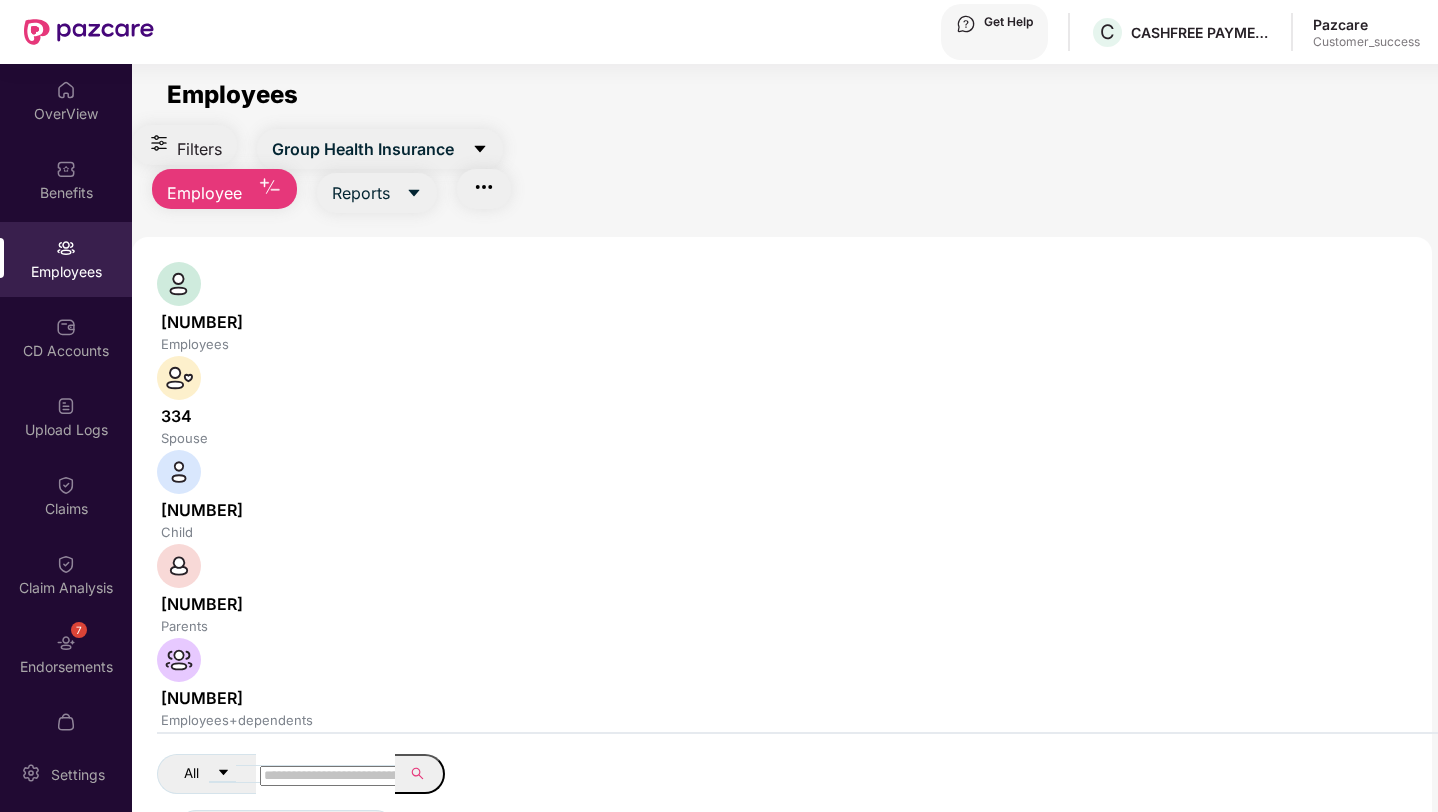 click on "Employee" at bounding box center [224, 189] 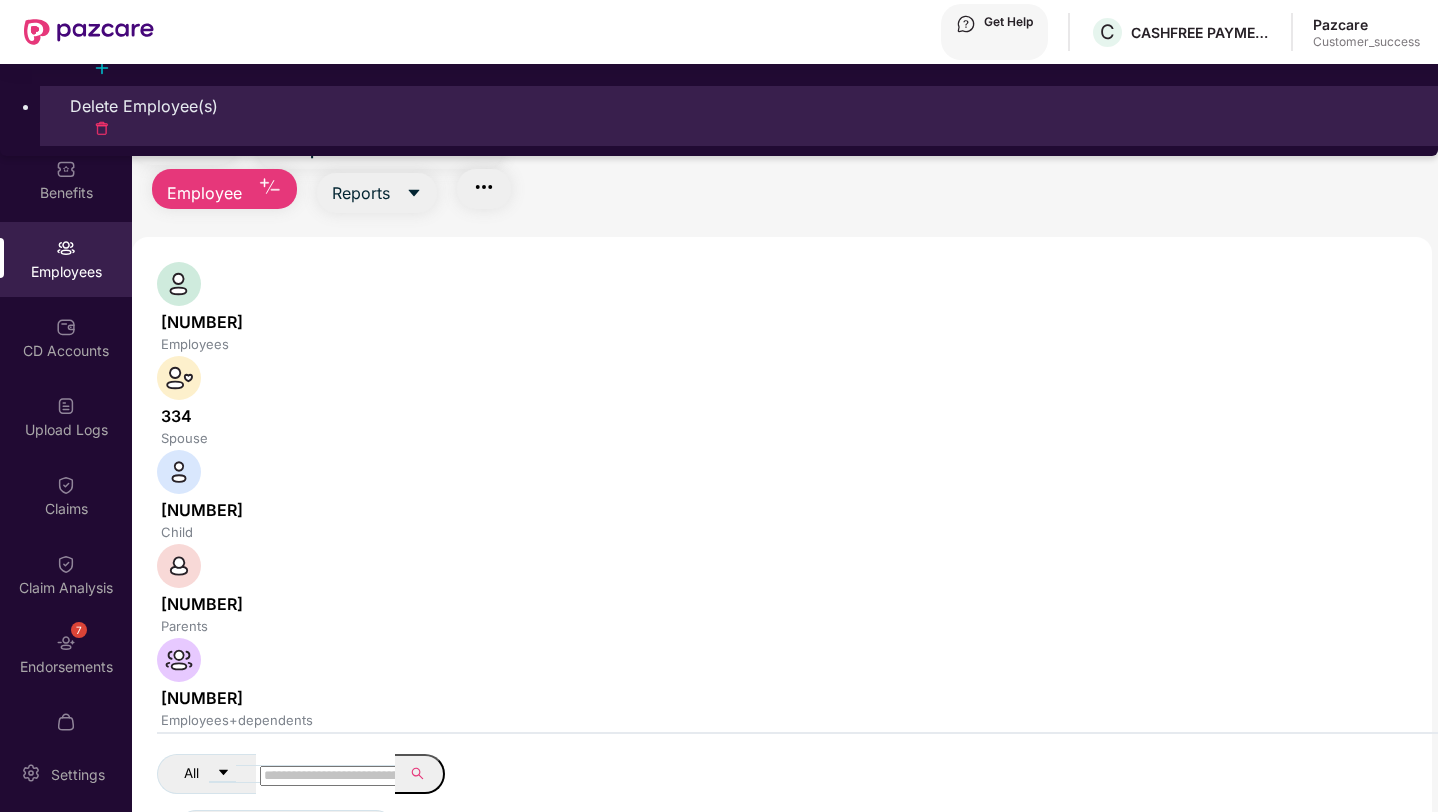 click on "Delete Employee(s)" at bounding box center [739, 106] 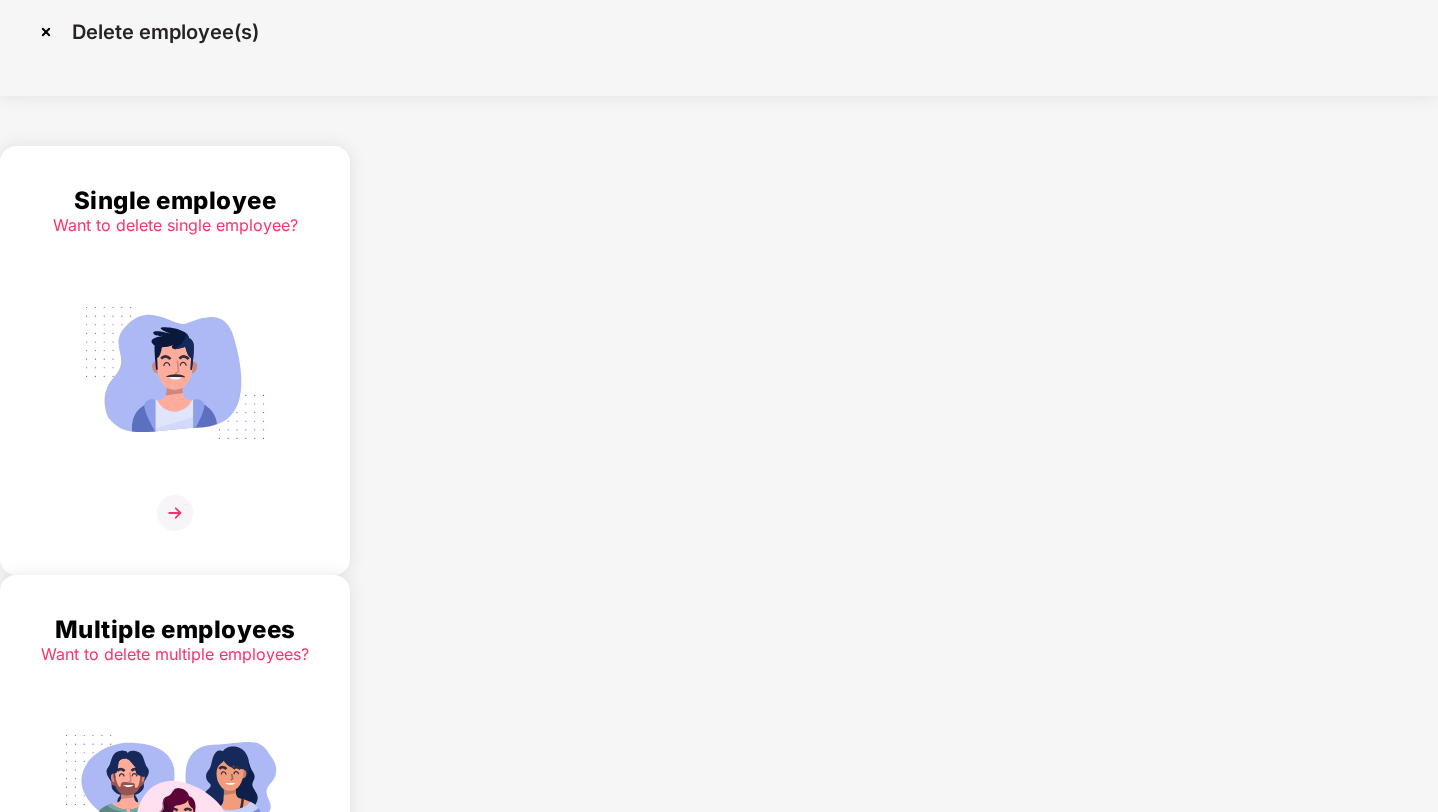 click at bounding box center (175, 373) 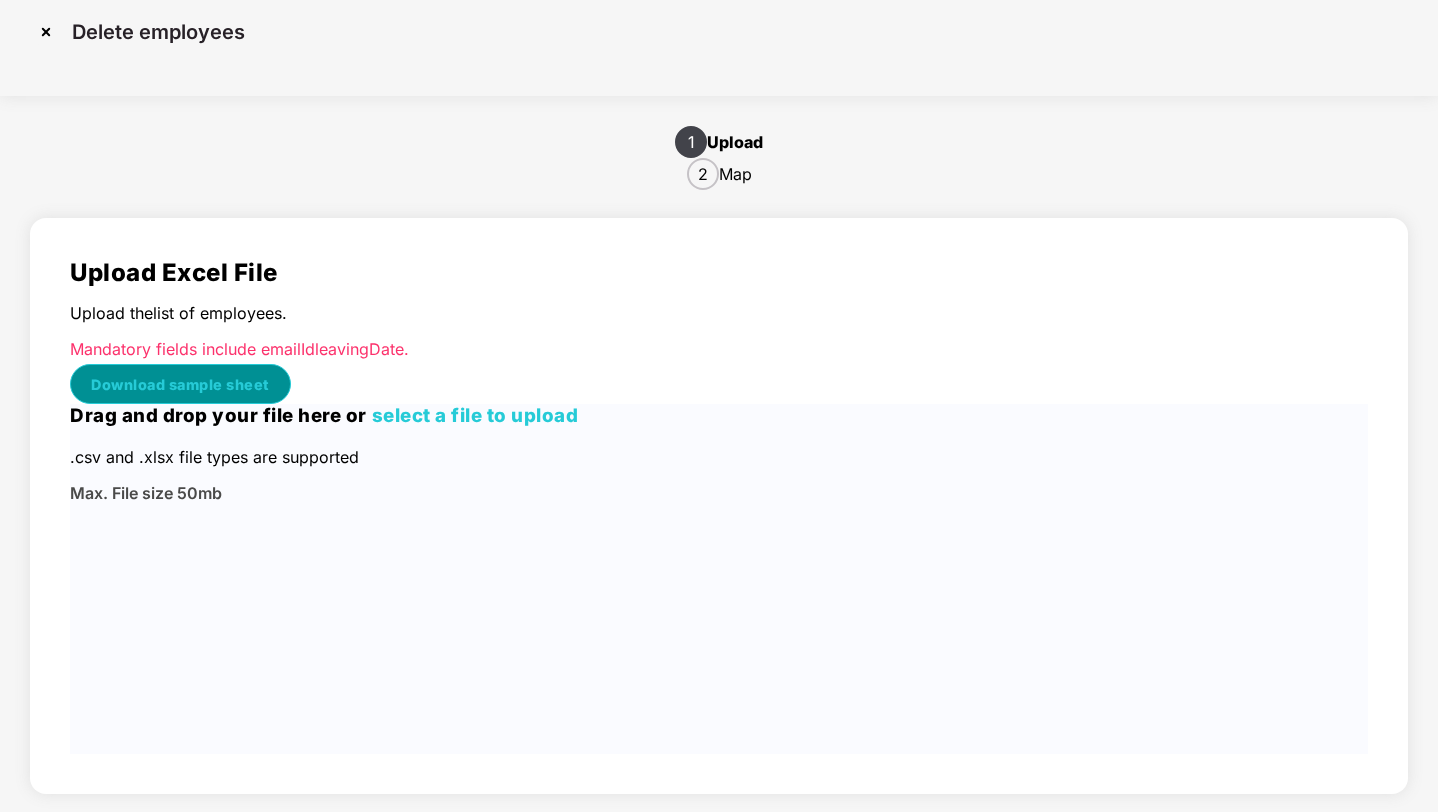 click on "Download sample sheet" at bounding box center (180, 384) 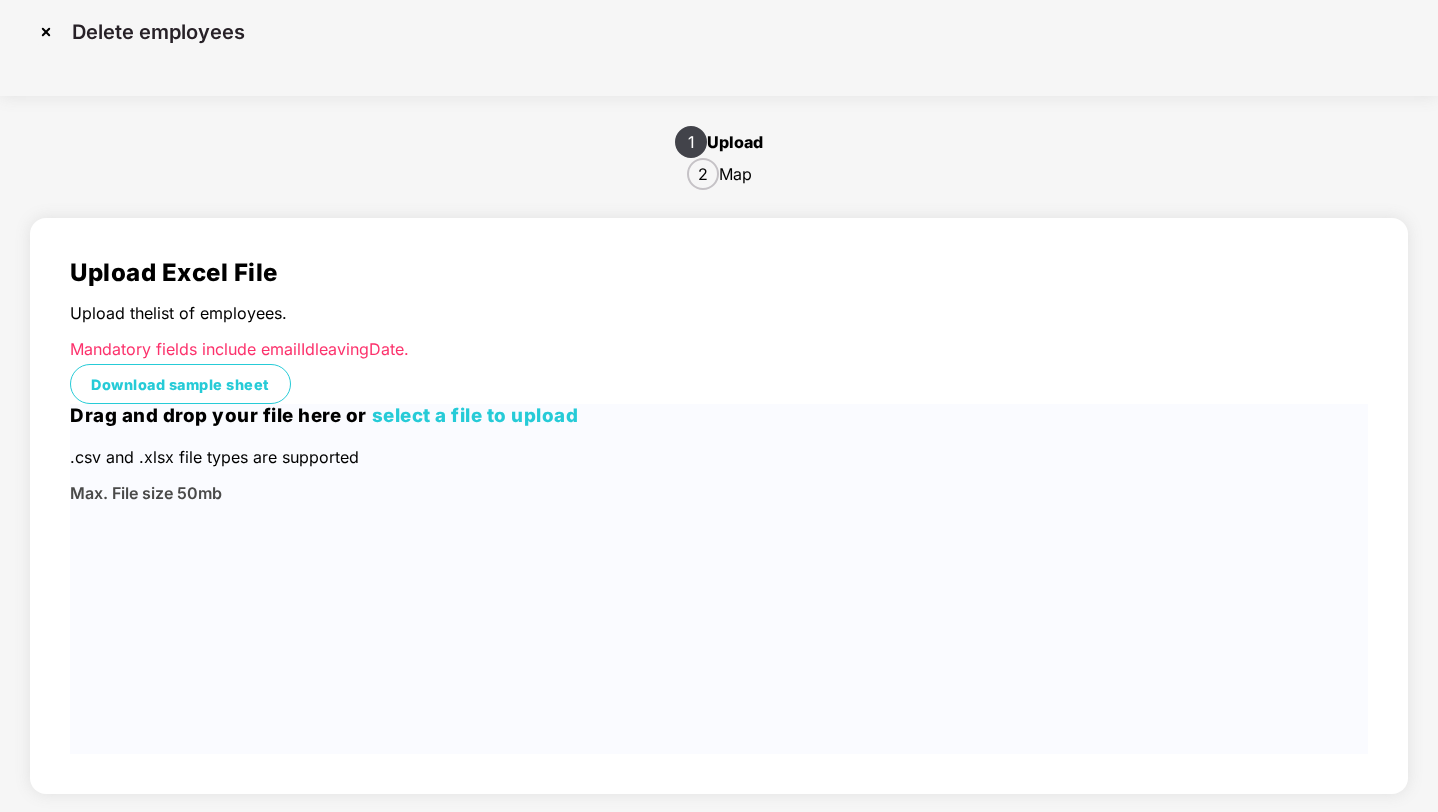 click on "Drag and drop your file here or  select a file to upload .csv and .xlsx file types are supported Max. File size 50mb" at bounding box center [719, 453] 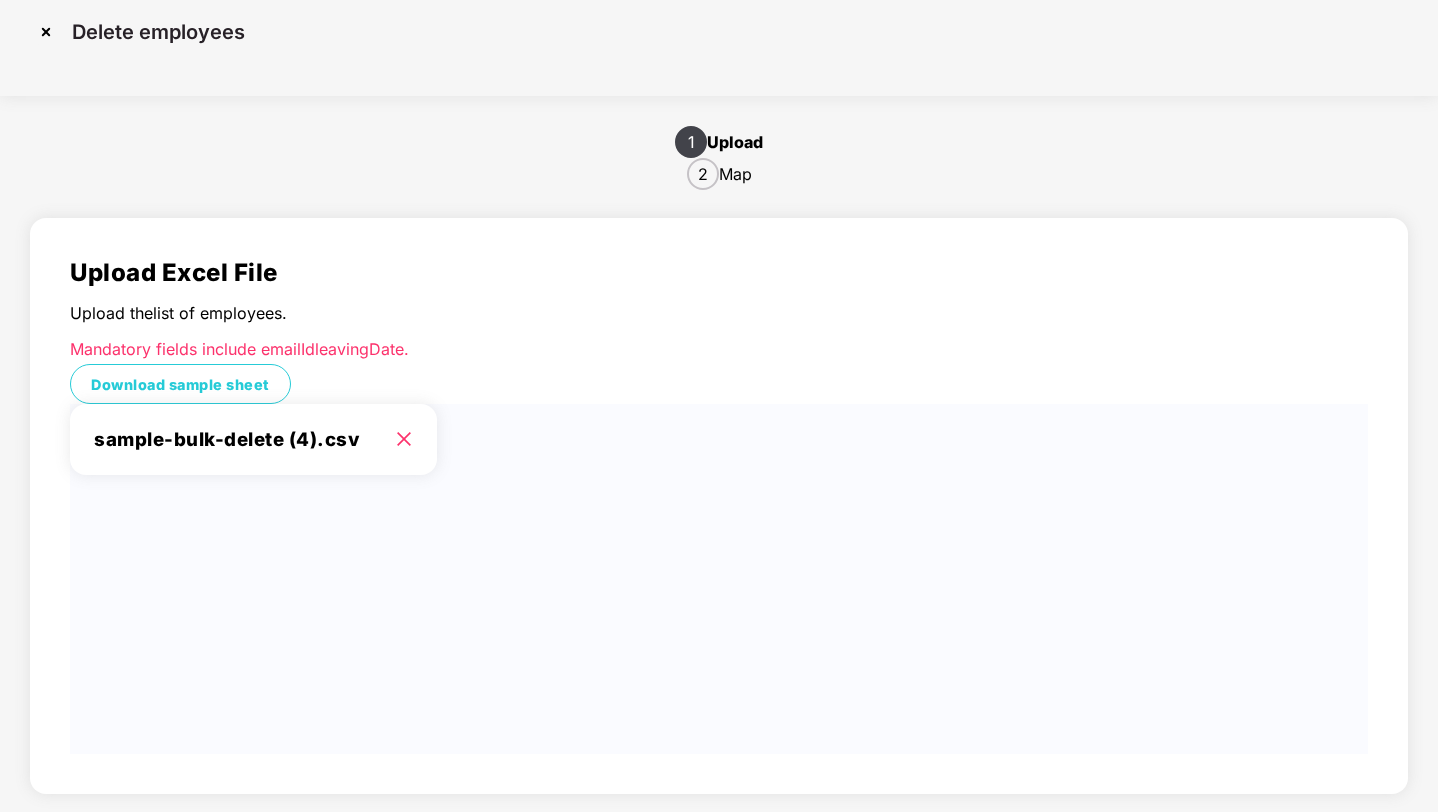 click on "Upload Excel File Upload the list of employees . Mandatory fields include emailId leavingDate. Download sample sheet [FILE] [FILE] Next" at bounding box center (719, 543) 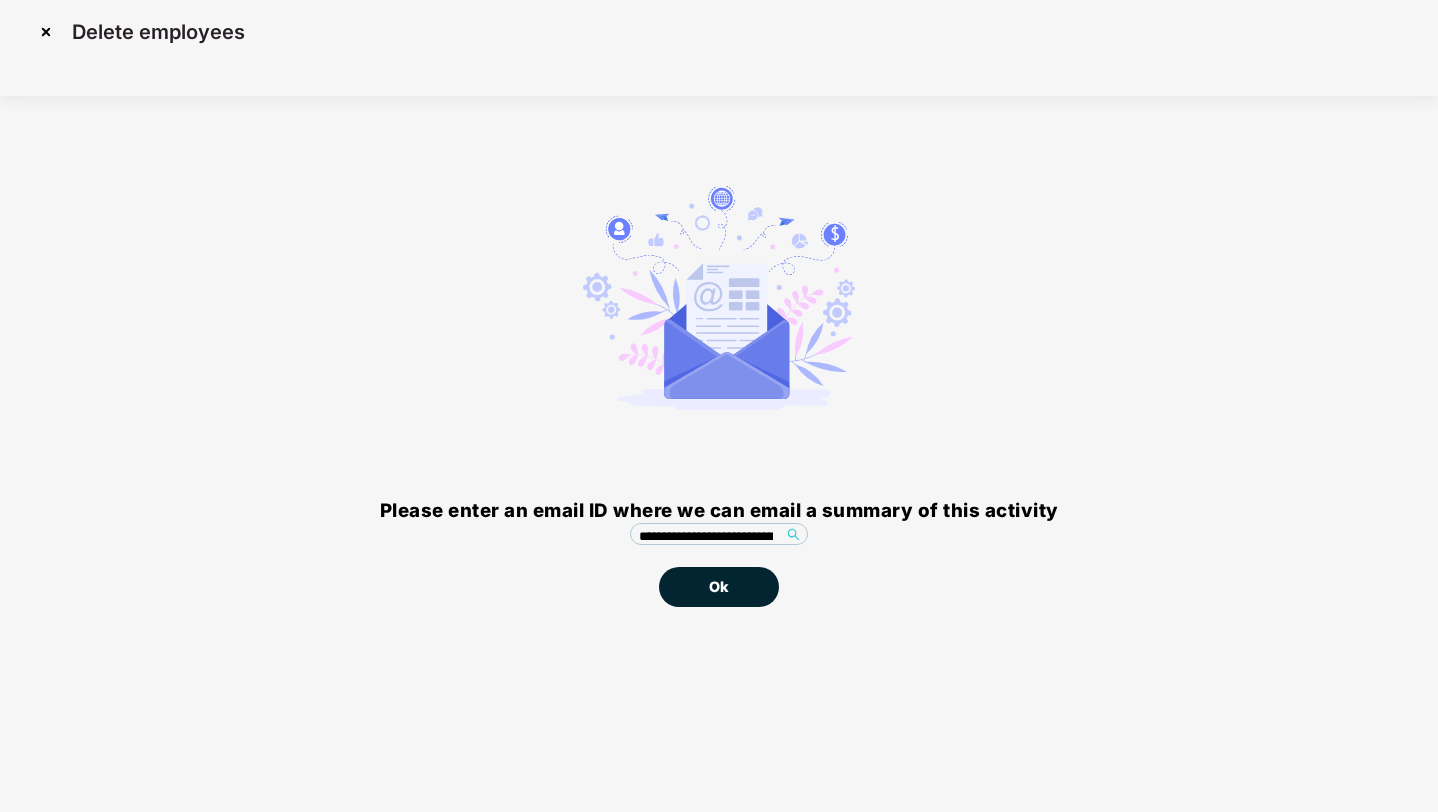 click on "Ok" at bounding box center (719, 586) 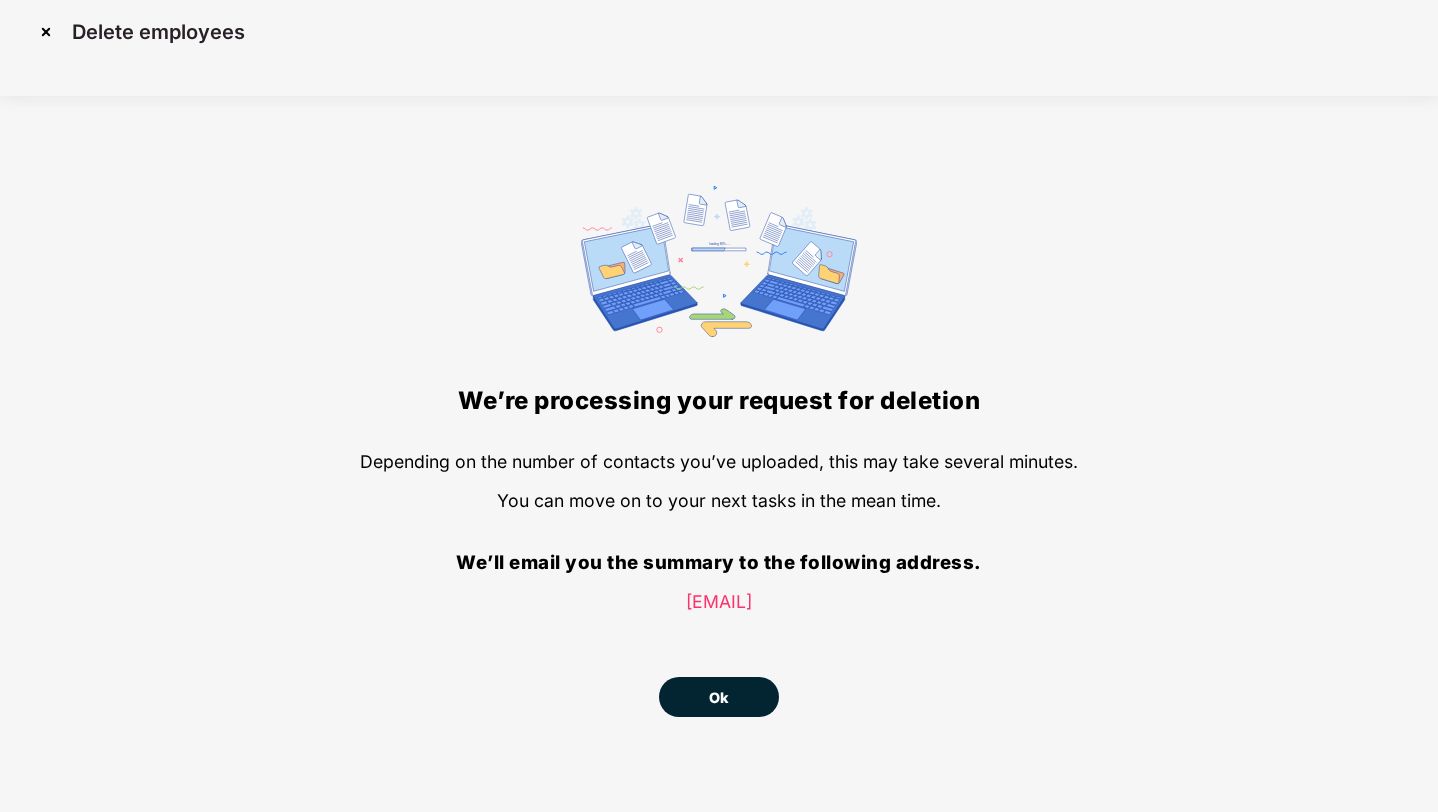 click on "We’re processing your request for deletion Depending on the number of contacts you’ve uploaded, this may take several minutes. You can move on to your next tasks in the mean time. We’ll email you the summary to the following address. [EMAIL] Ok" at bounding box center (719, 451) 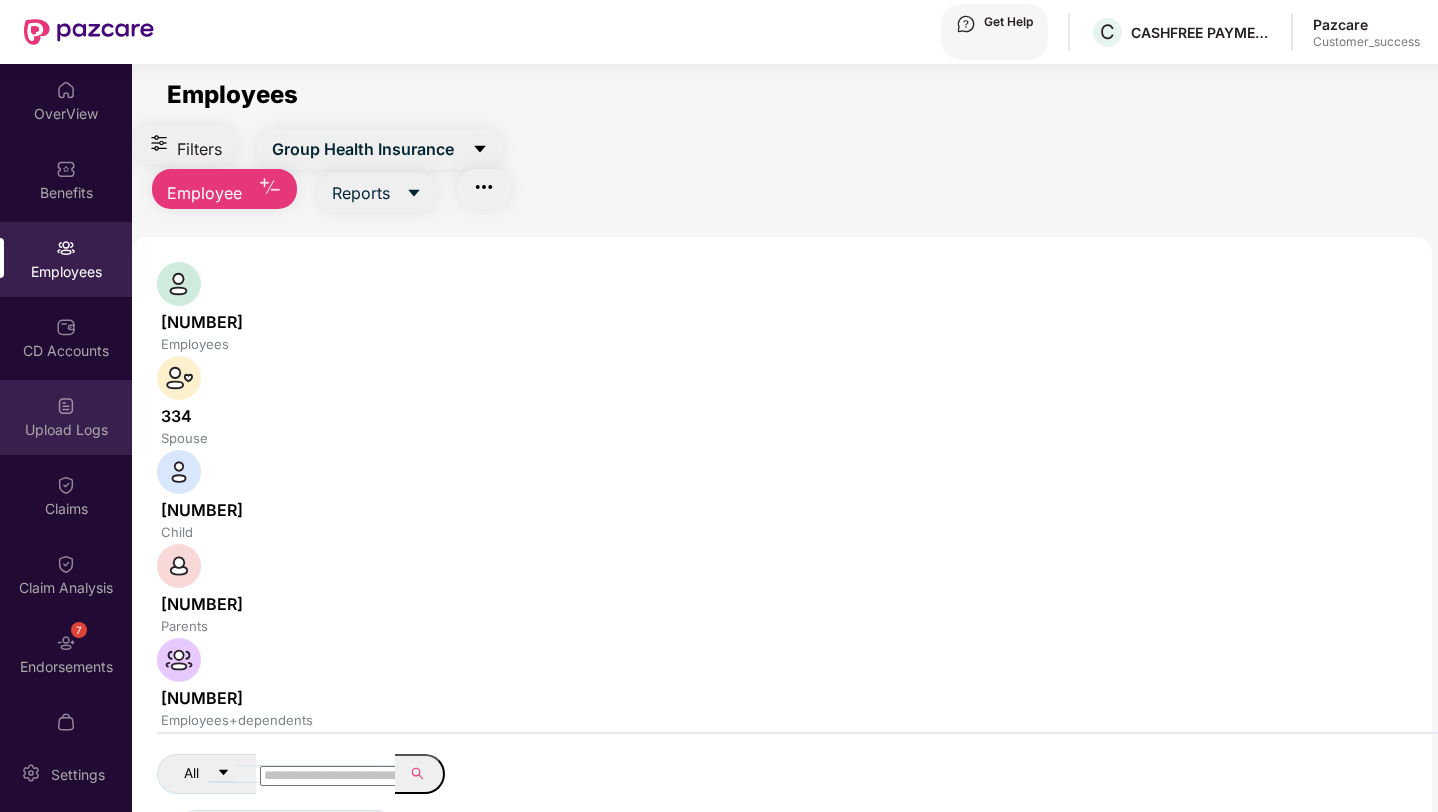 click on "Upload Logs" at bounding box center (66, 417) 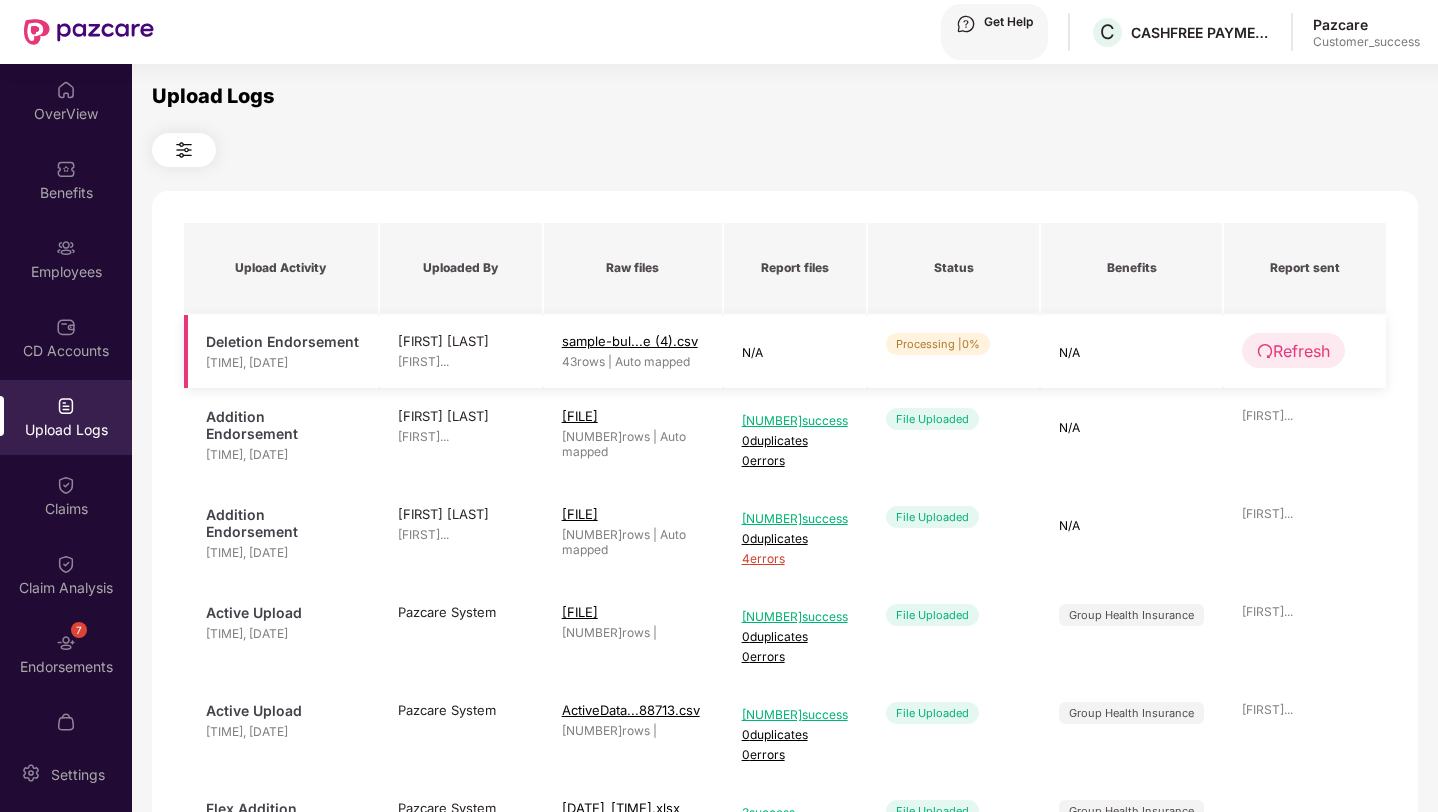 click on "Refresh" at bounding box center (1301, 351) 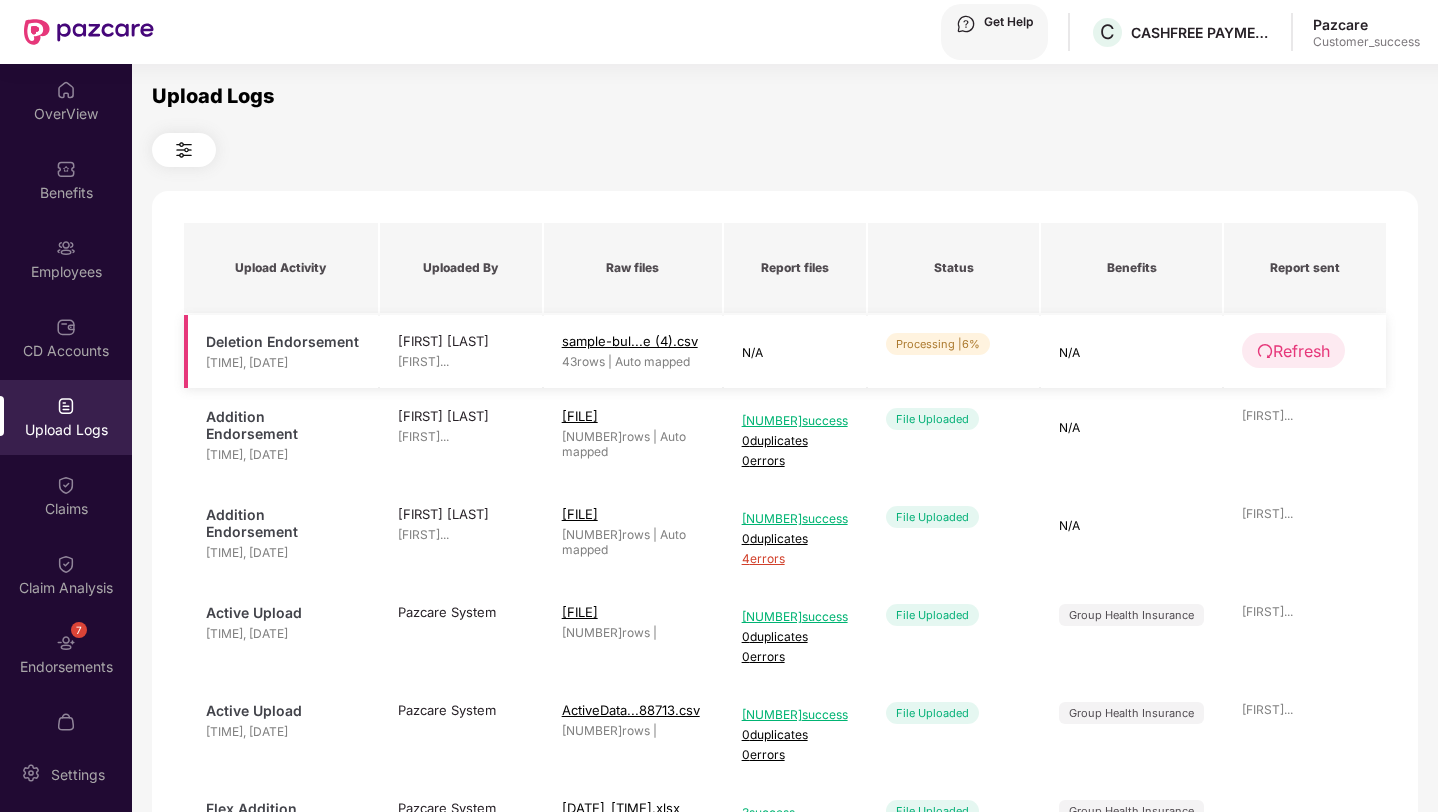 click on "Refresh" at bounding box center [1301, 351] 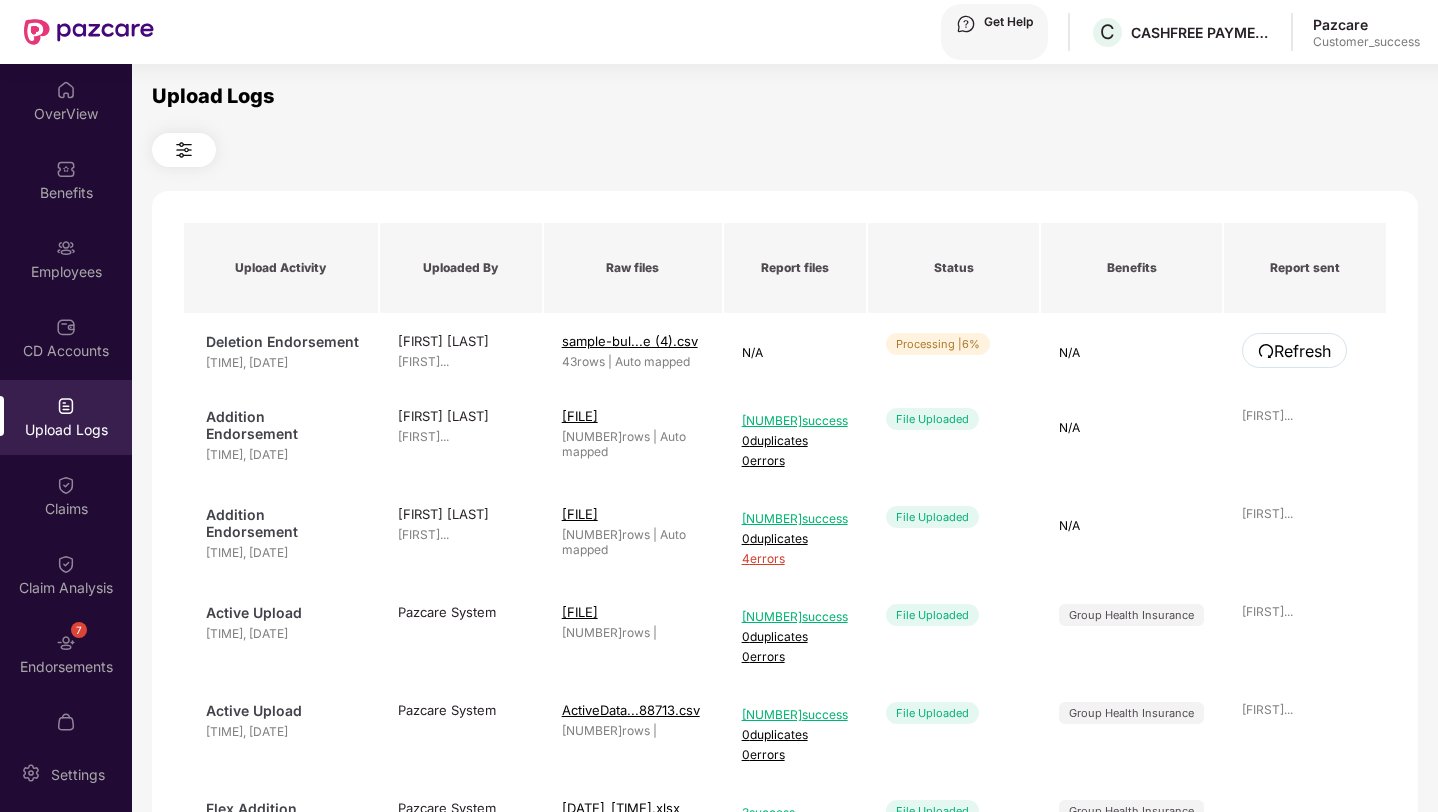 click on "Refresh" at bounding box center (1302, 351) 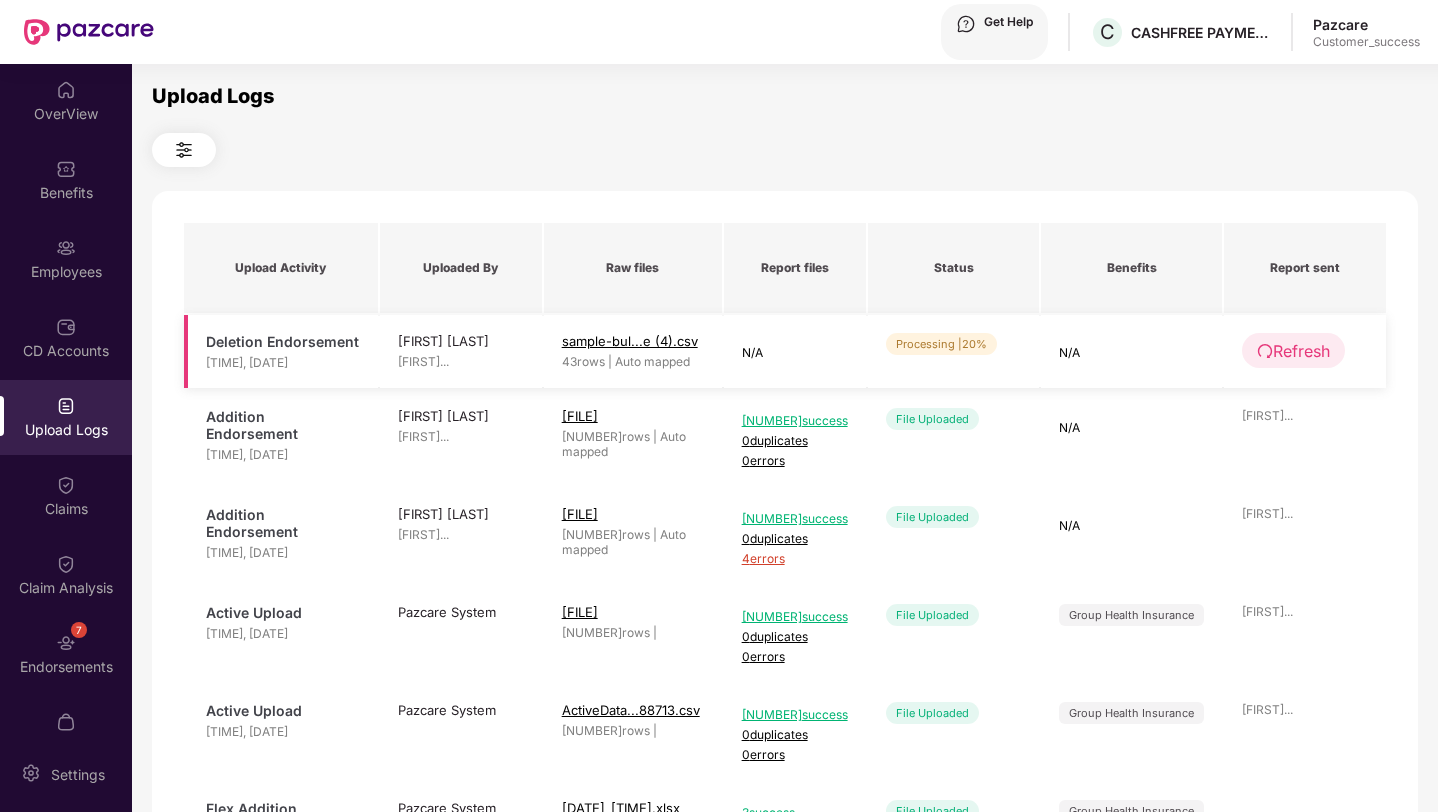 click on "Refresh" at bounding box center [1301, 351] 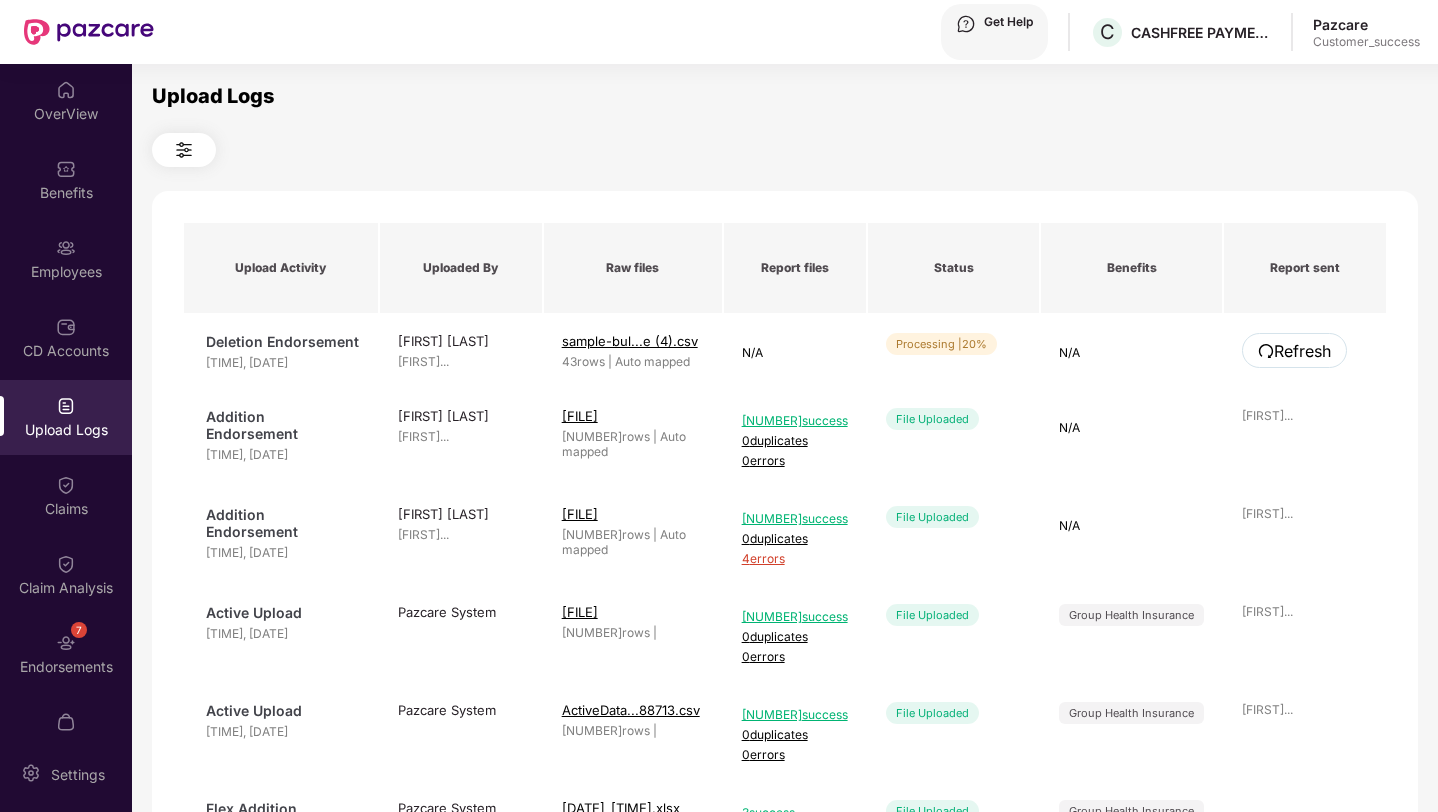 click on "Refresh" at bounding box center (1302, 351) 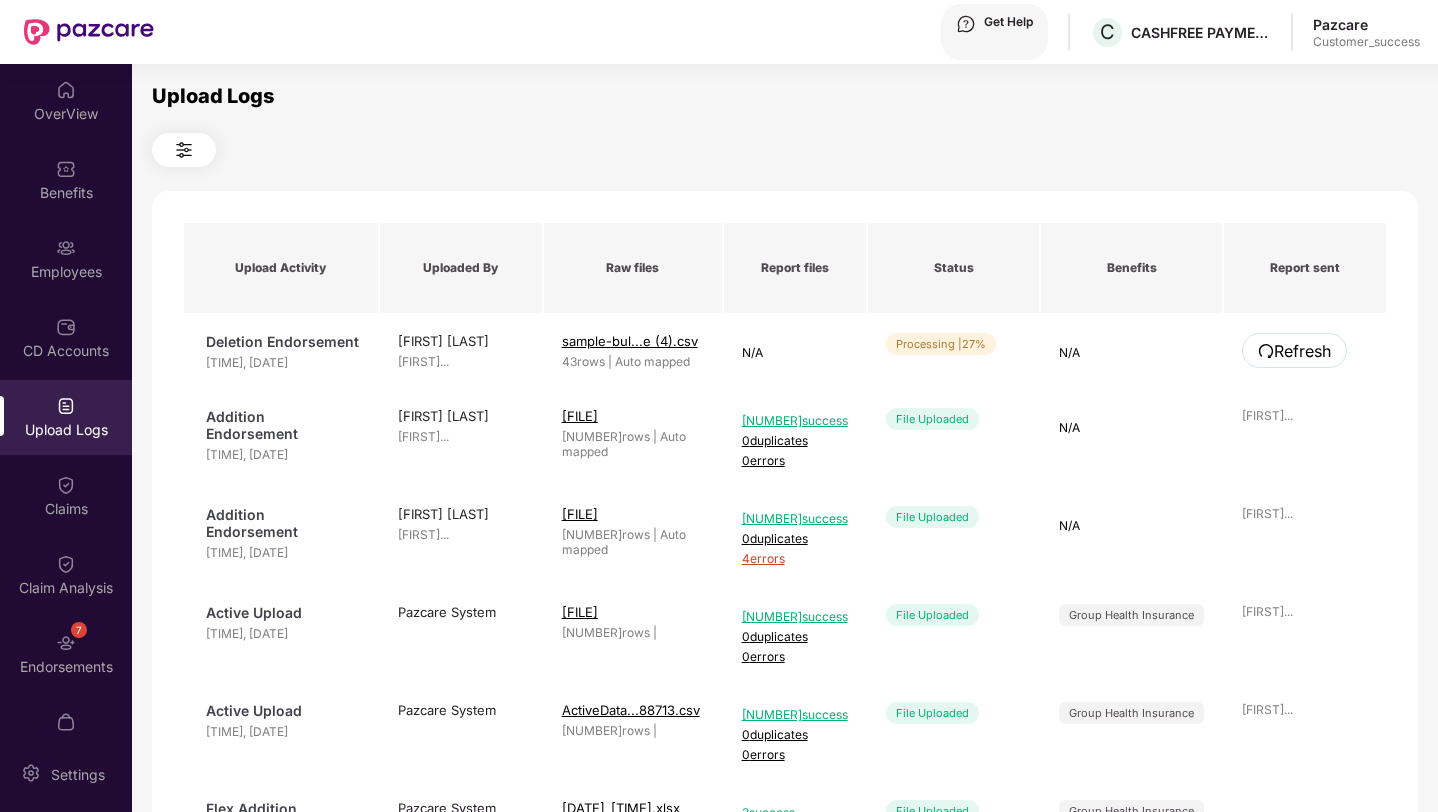 click on "Refresh" at bounding box center [1302, 351] 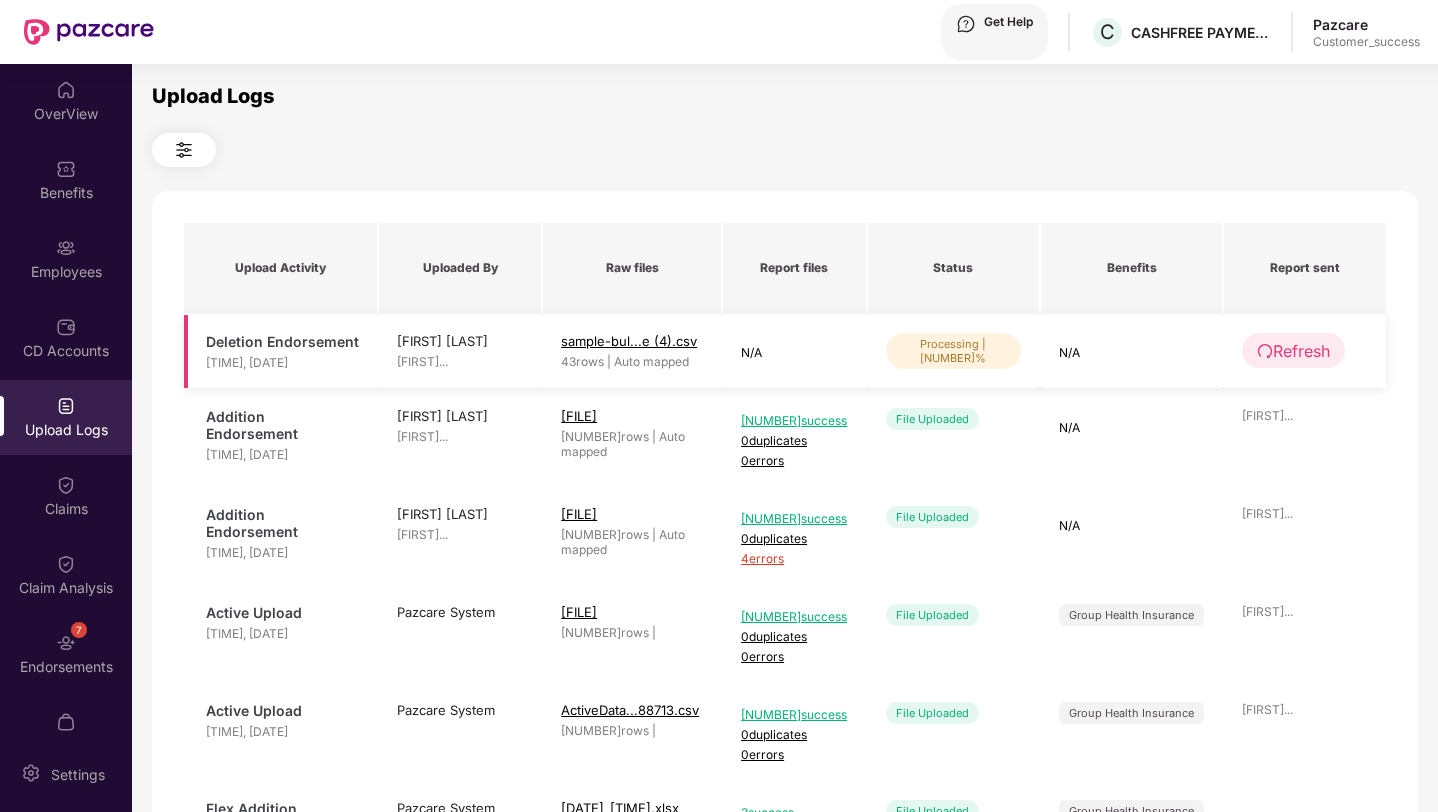 click on "Refresh" at bounding box center (1301, 351) 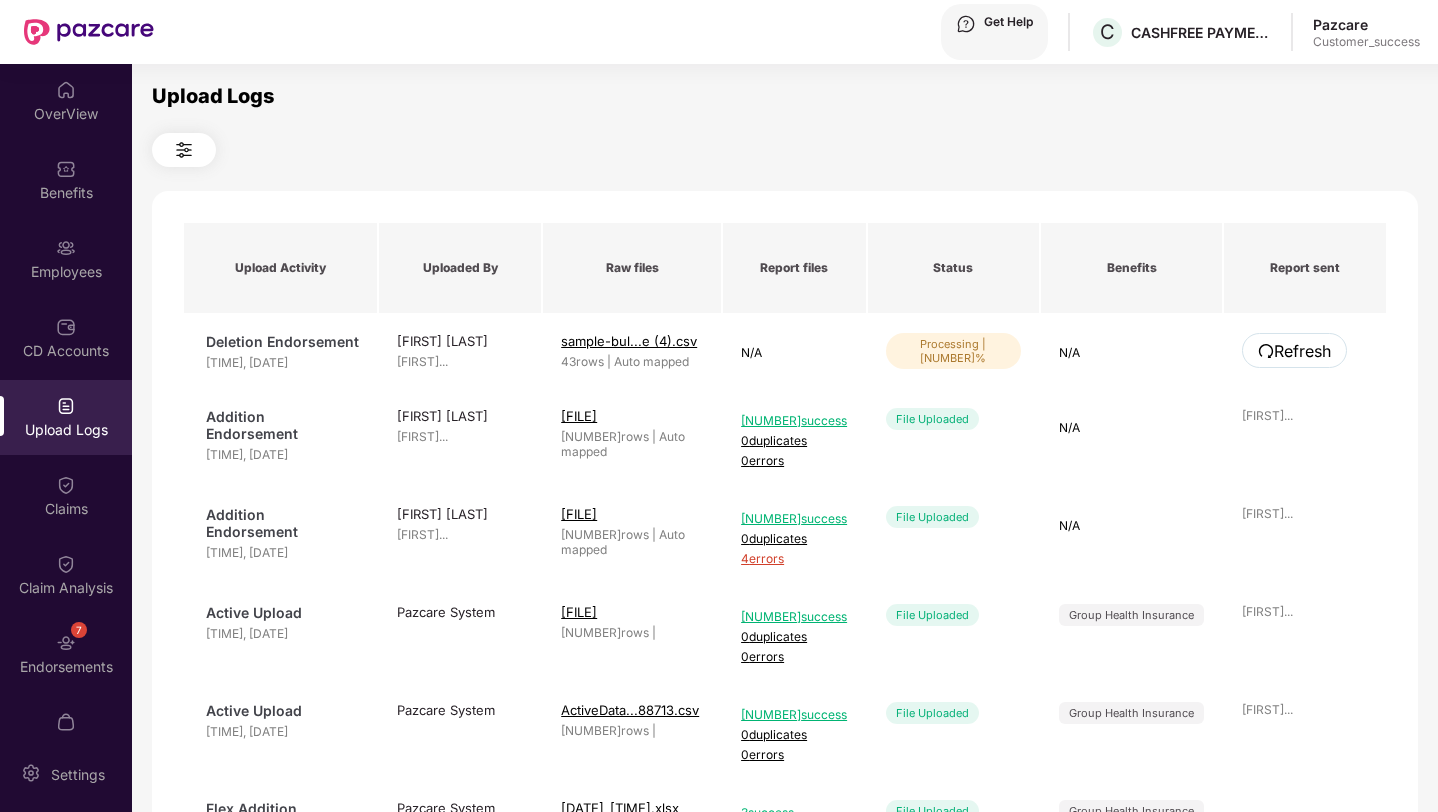 click on "Refresh" at bounding box center (1302, 351) 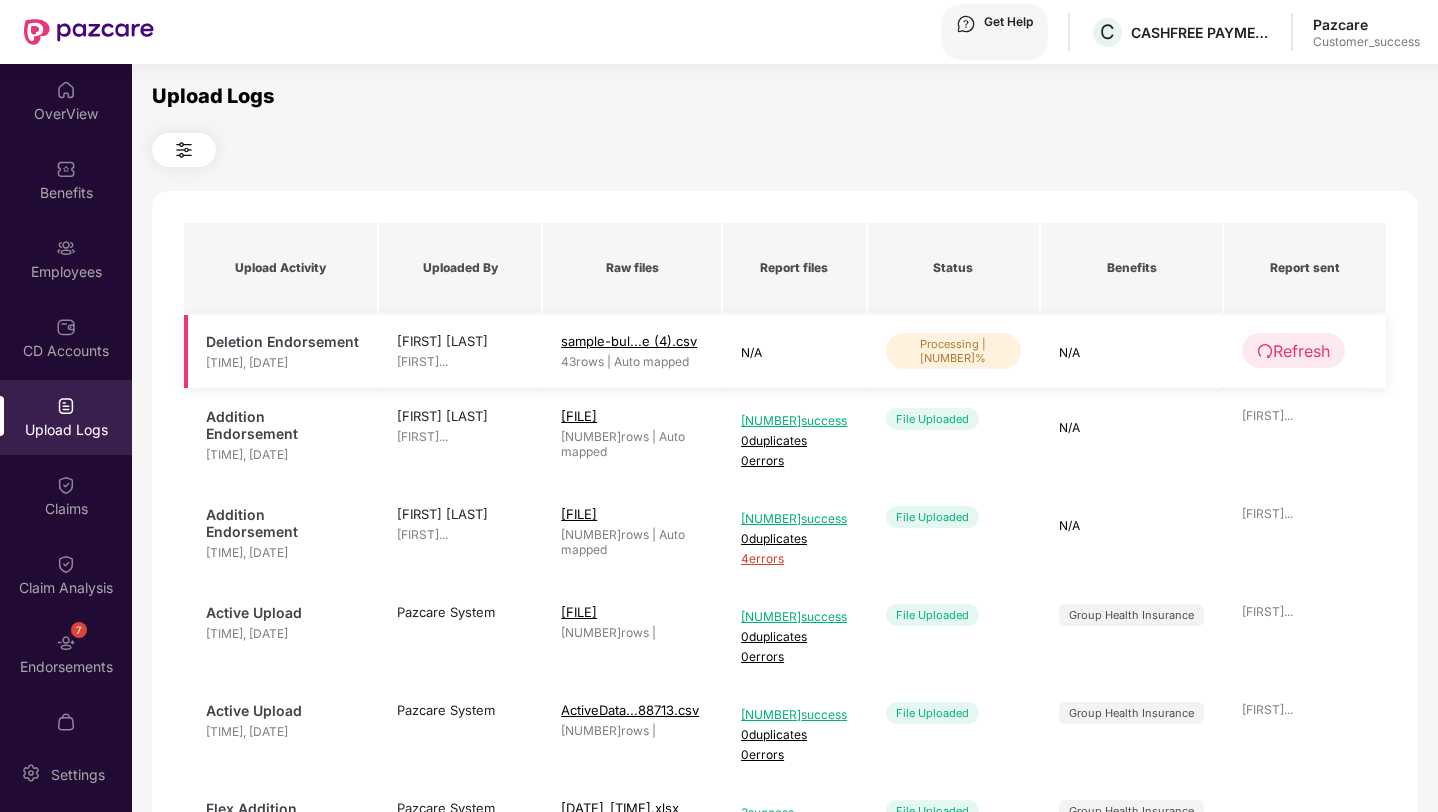 click on "Refresh" at bounding box center (1293, 350) 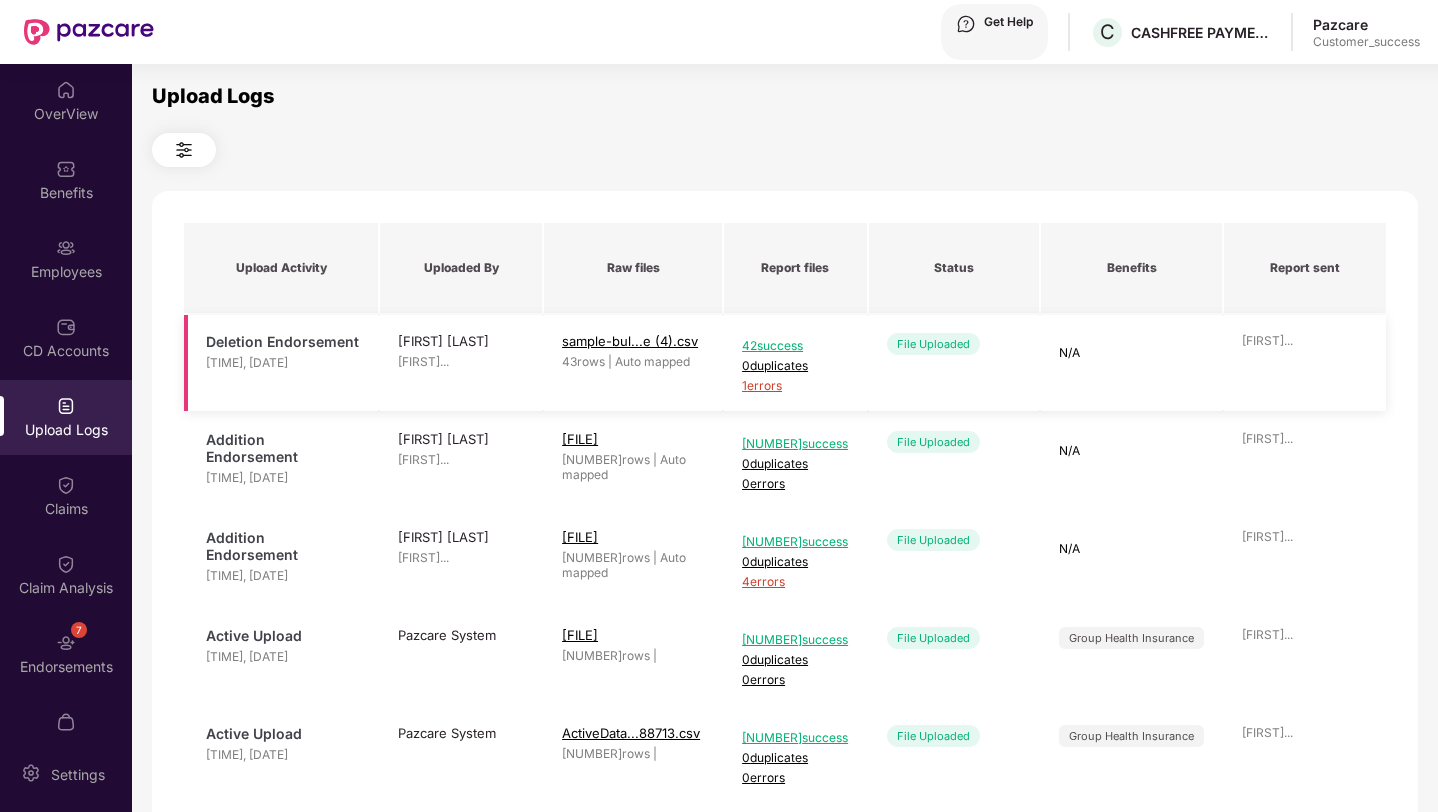 click on "1  errors" at bounding box center [795, 385] 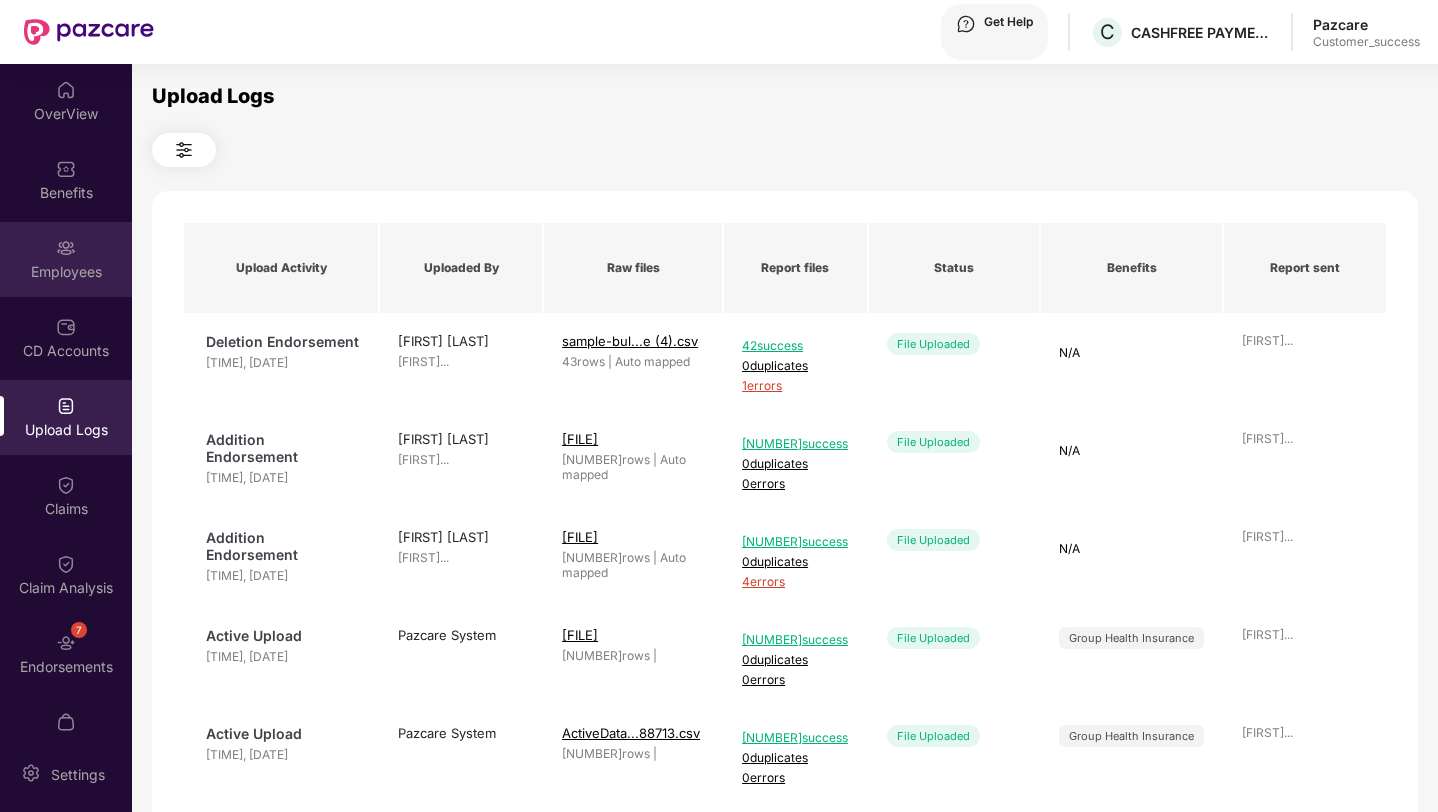 click on "Employees" at bounding box center [66, 259] 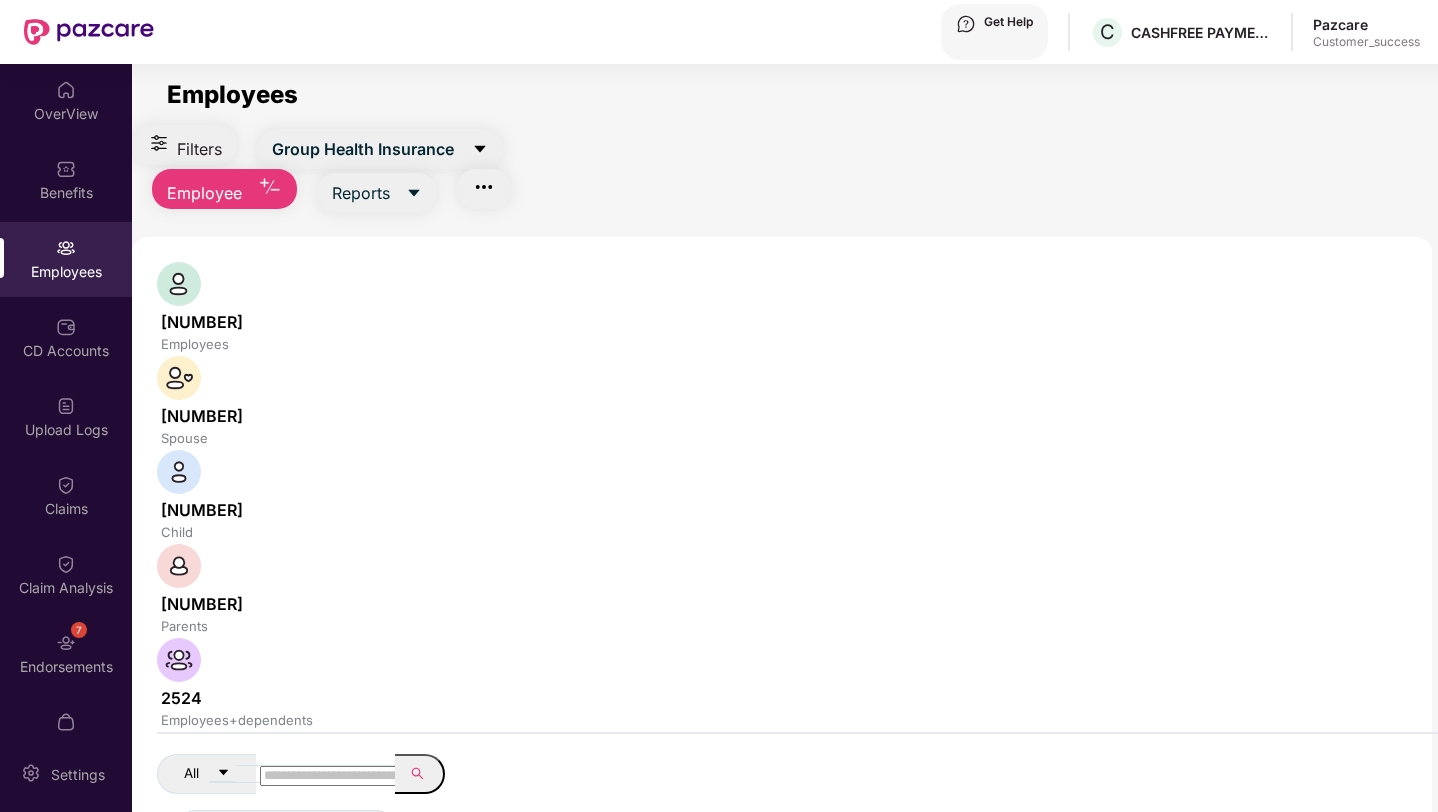 click at bounding box center [331, 776] 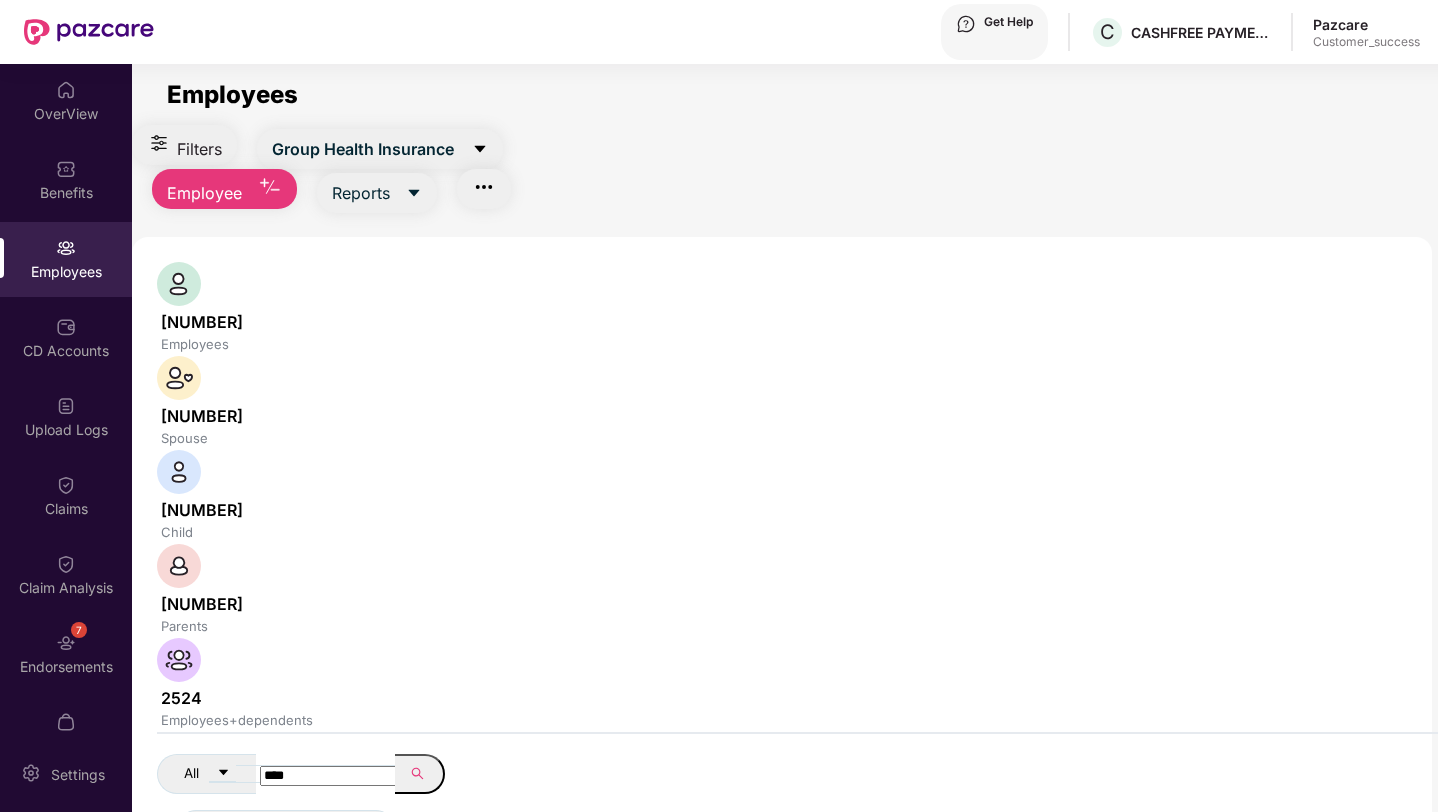 drag, startPoint x: 495, startPoint y: 345, endPoint x: 242, endPoint y: 345, distance: 253 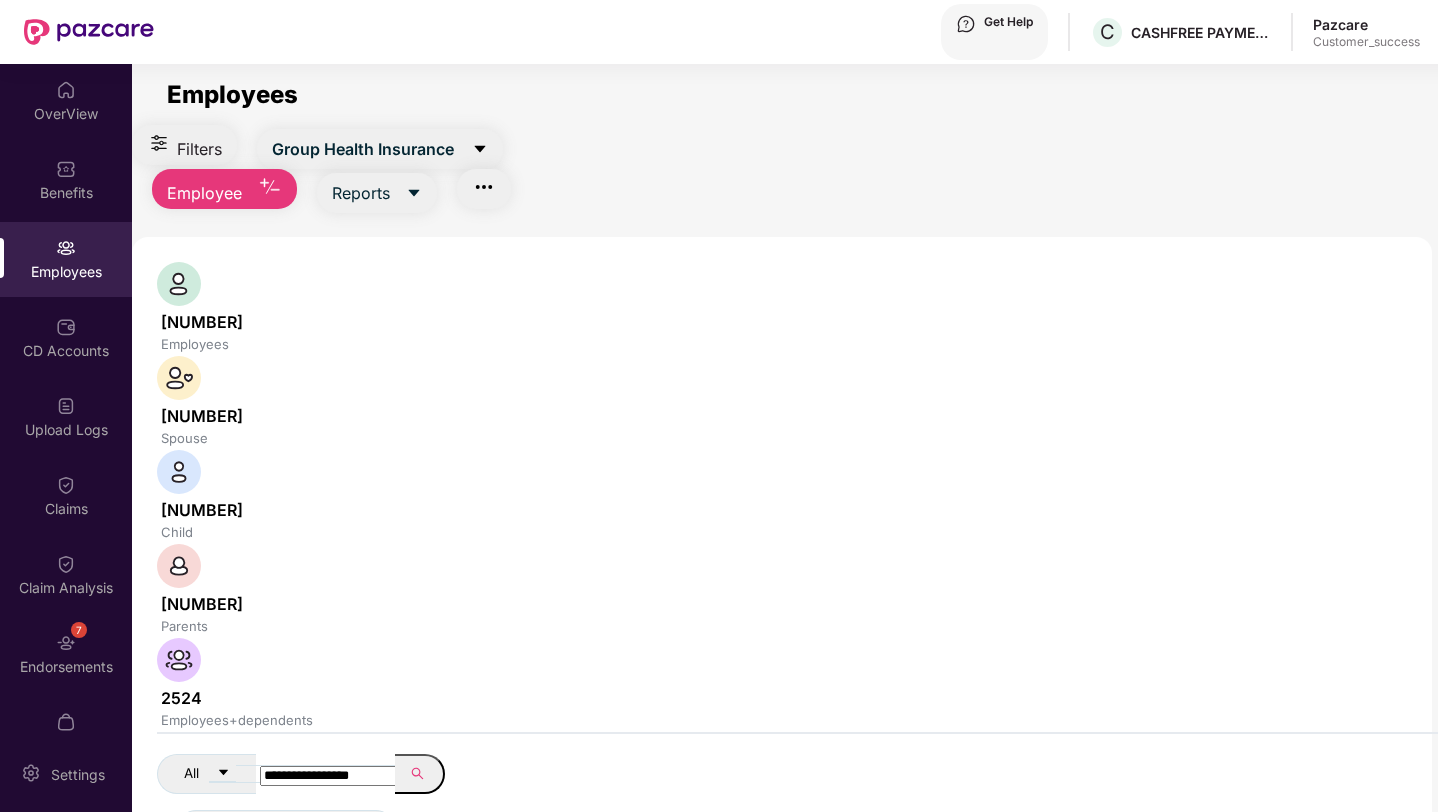 click on "**********" at bounding box center (331, 776) 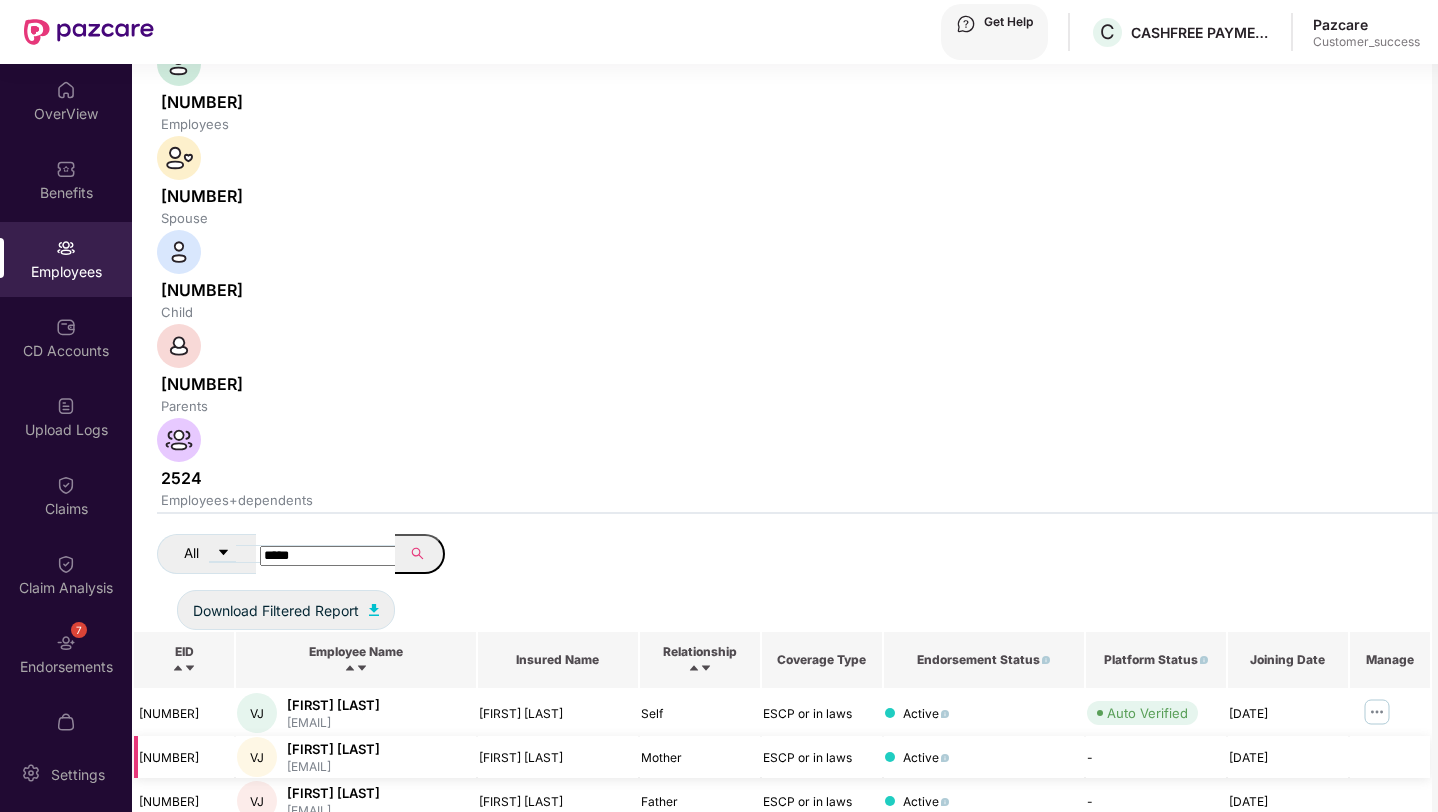 scroll, scrollTop: 417, scrollLeft: 0, axis: vertical 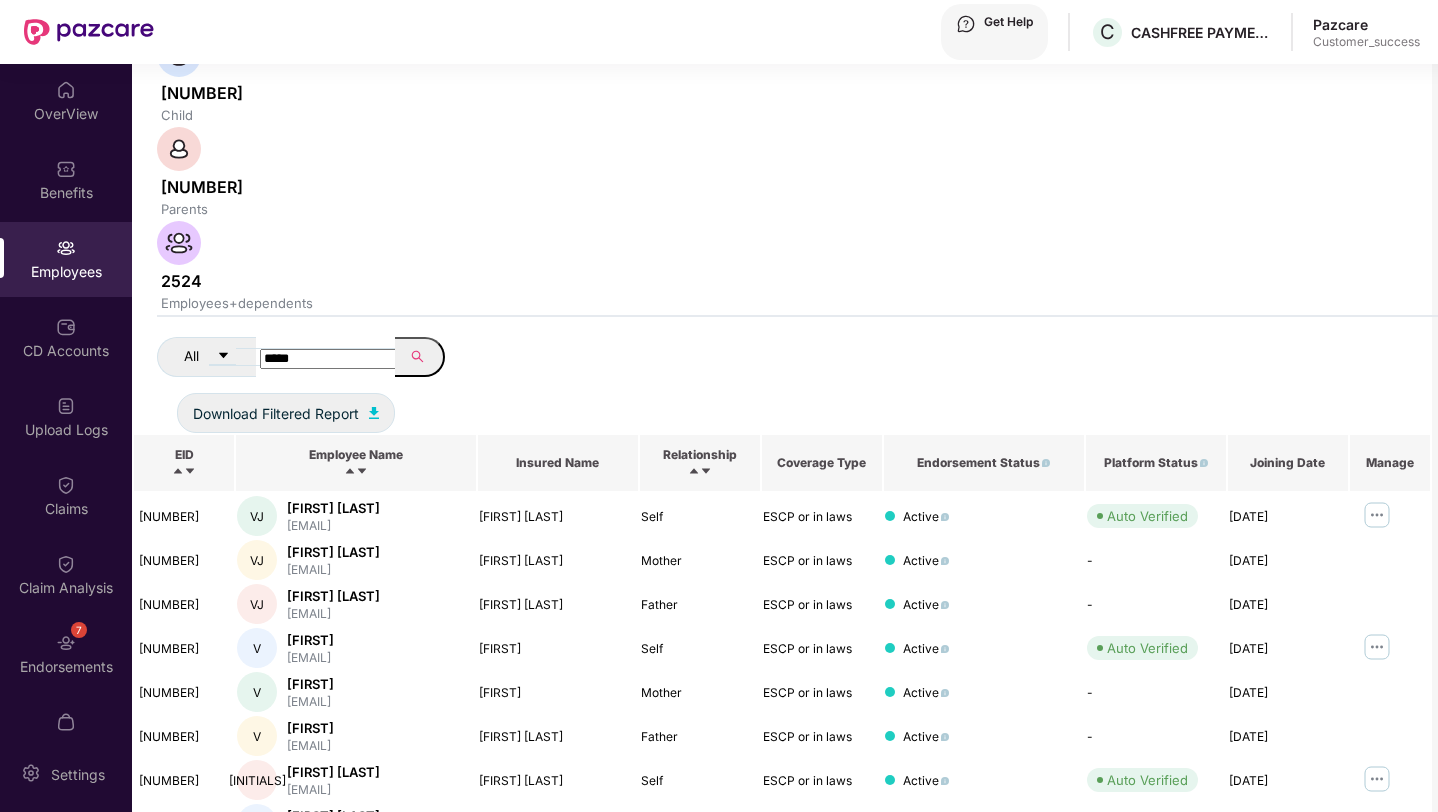 type on "*****" 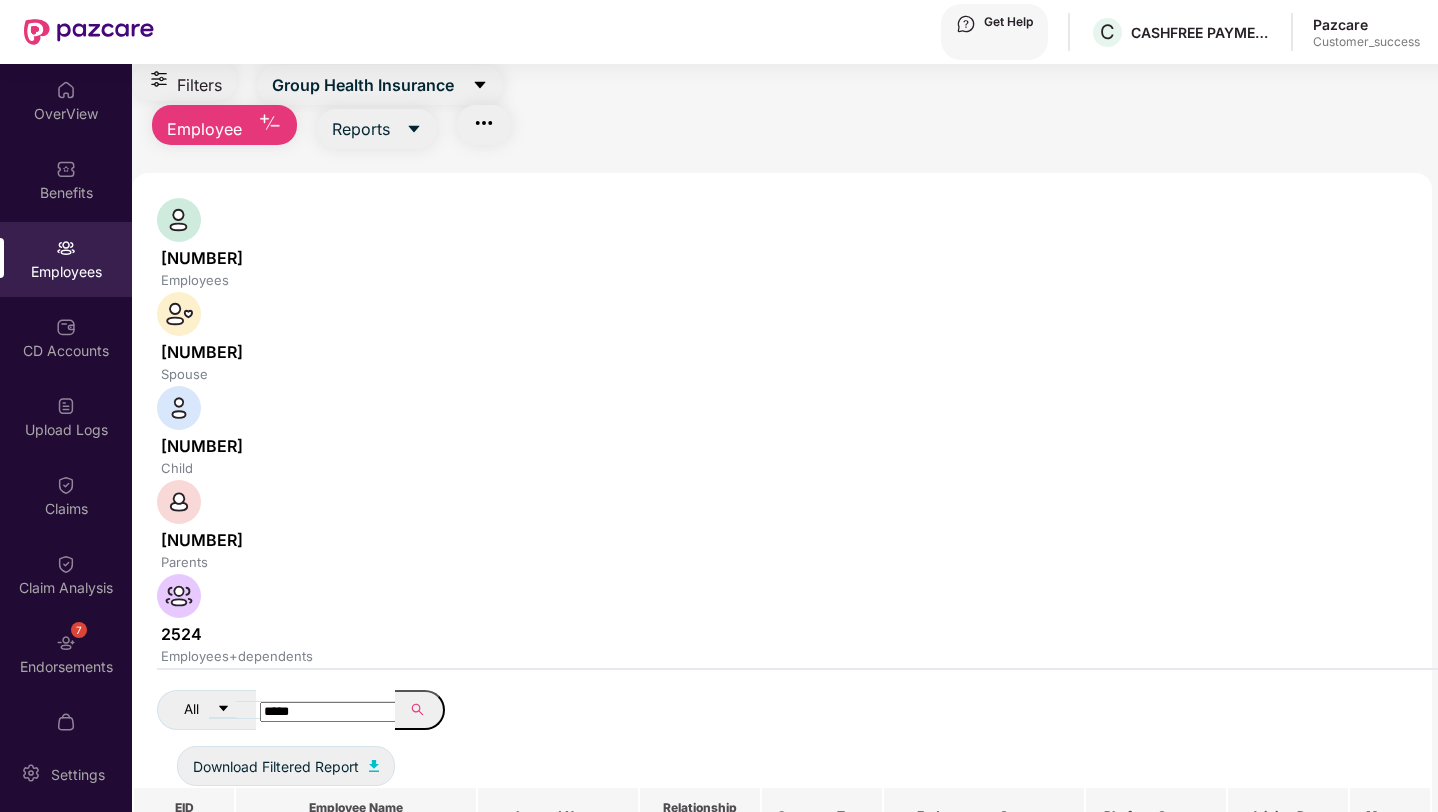 click at bounding box center [484, 123] 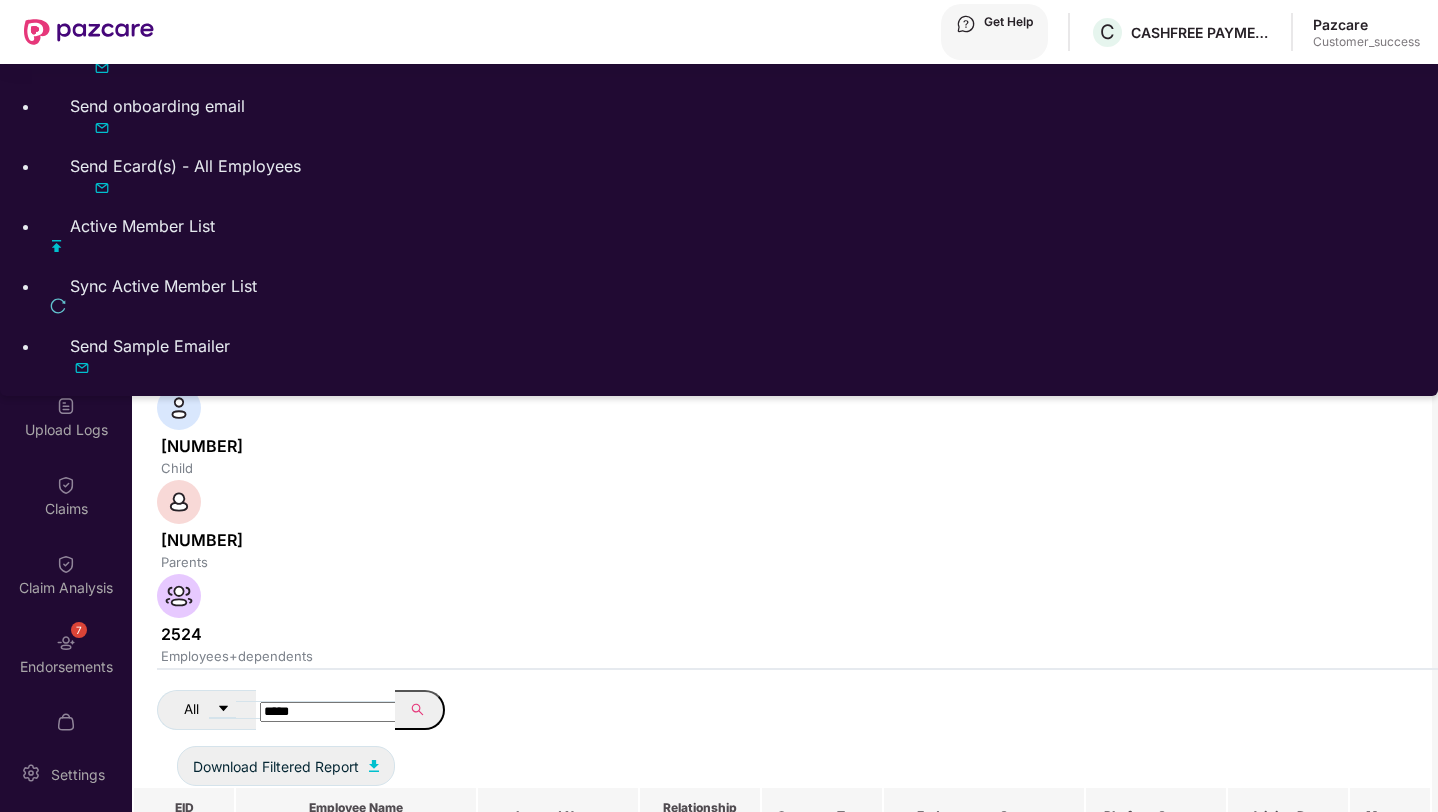 click on "All ***** Download Filtered Report" at bounding box center [807, 738] 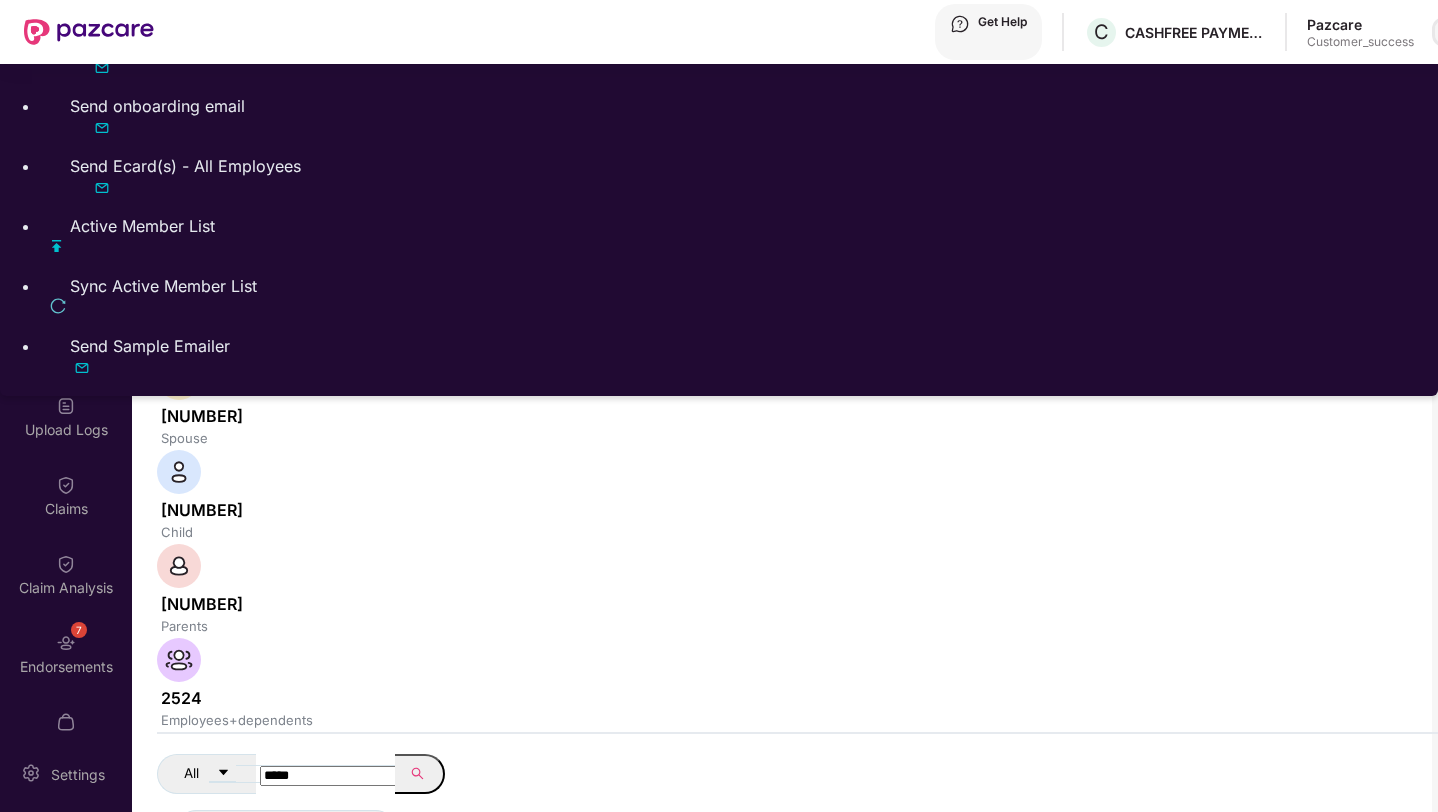 click at bounding box center (1447, 32) 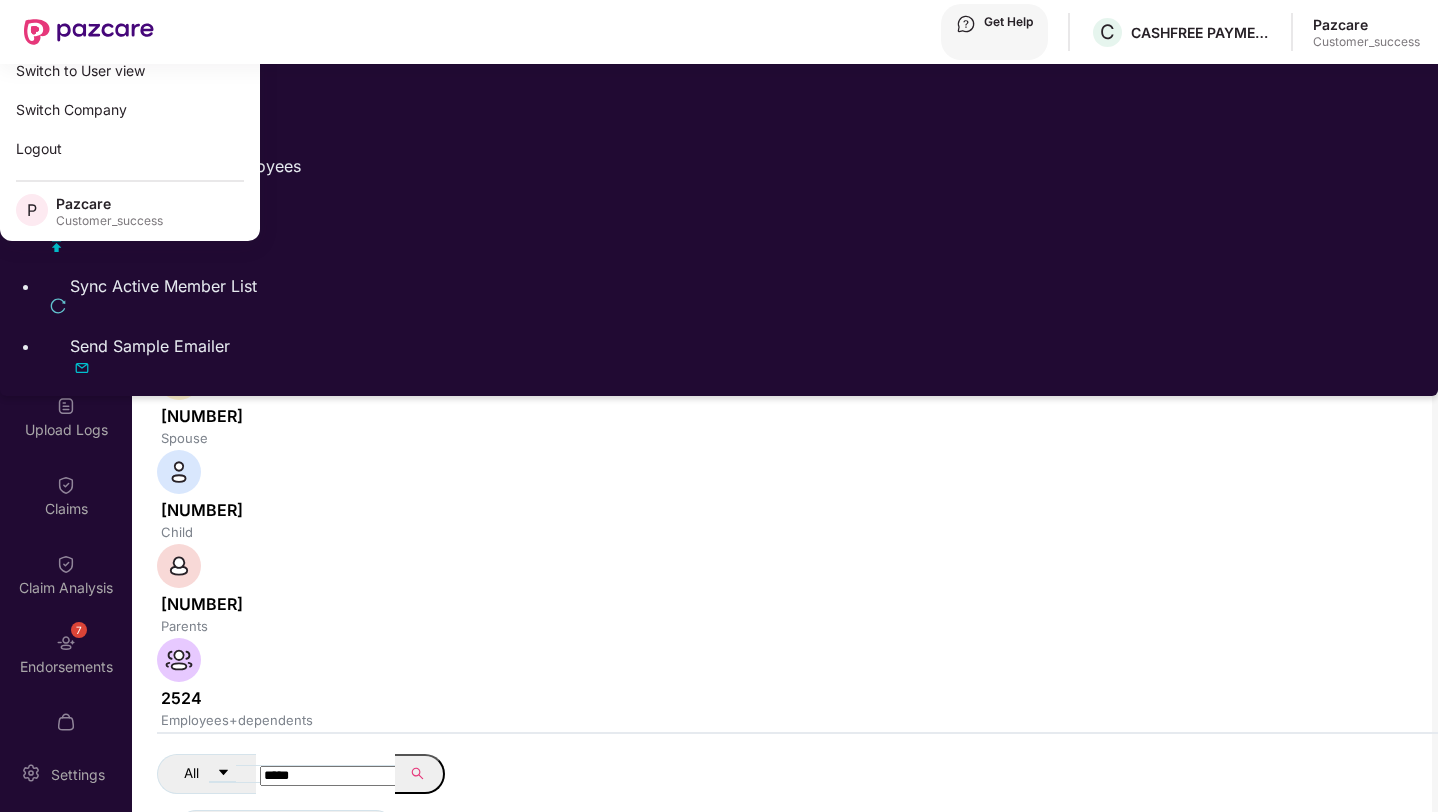 click on "Switch to partner view" at bounding box center (130, 31) 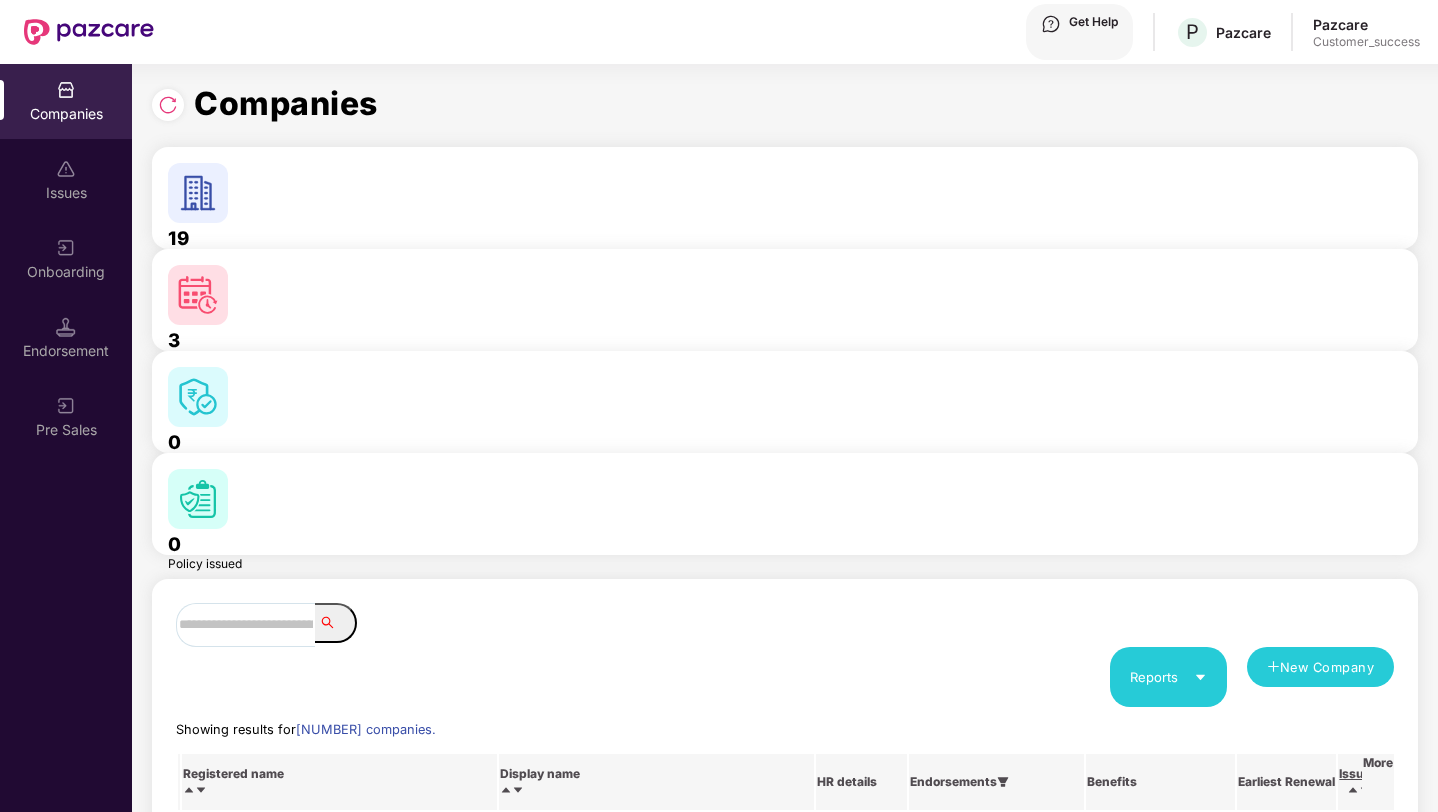 scroll, scrollTop: 443, scrollLeft: 0, axis: vertical 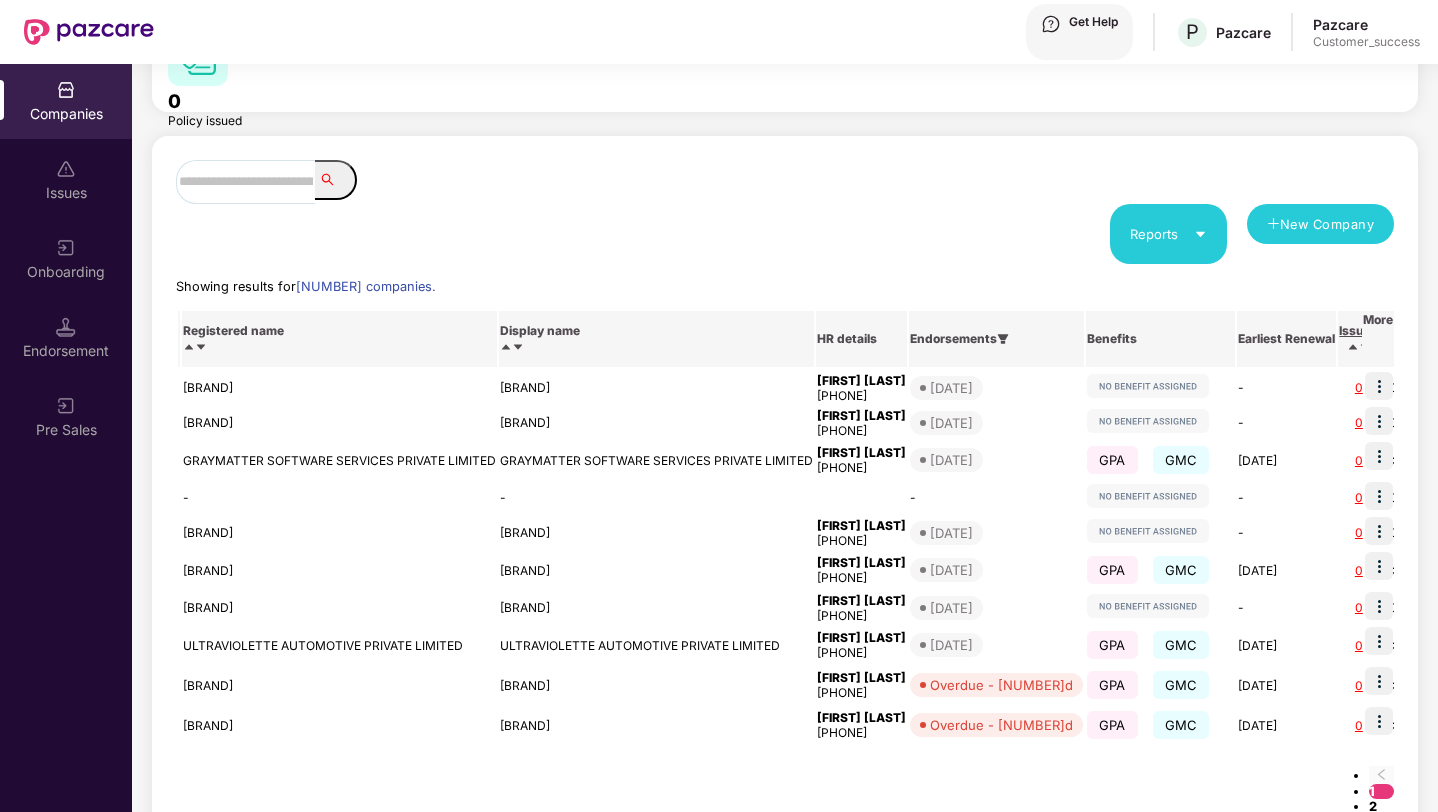 click on "2" at bounding box center (1373, 806) 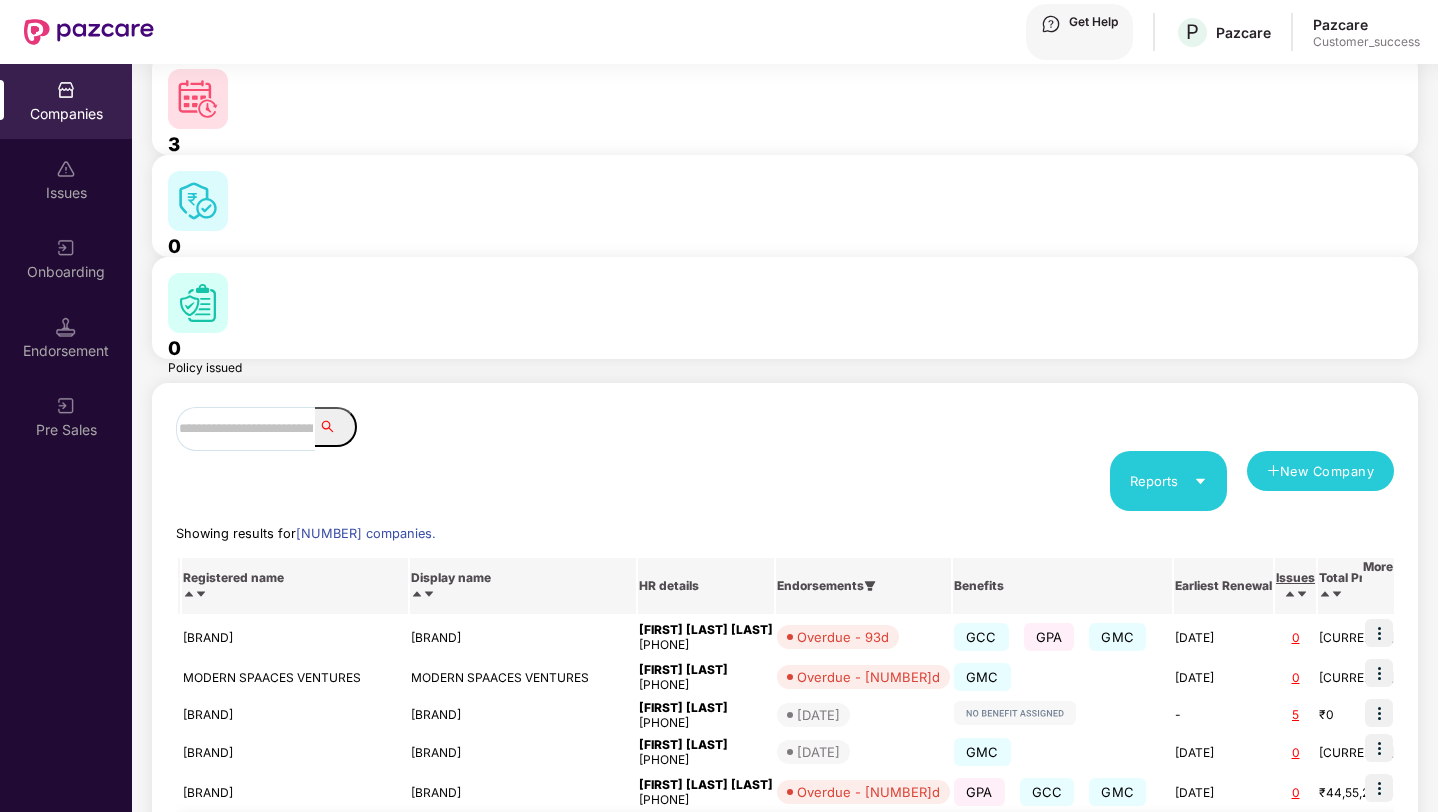 scroll, scrollTop: 183, scrollLeft: 0, axis: vertical 